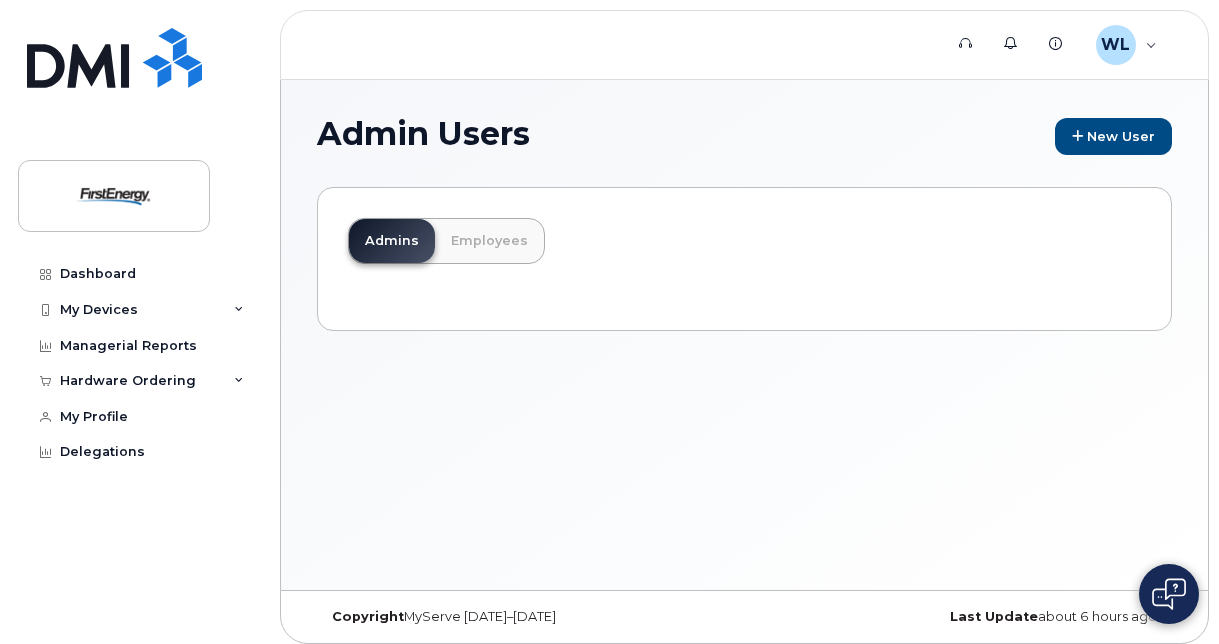 scroll, scrollTop: 0, scrollLeft: 0, axis: both 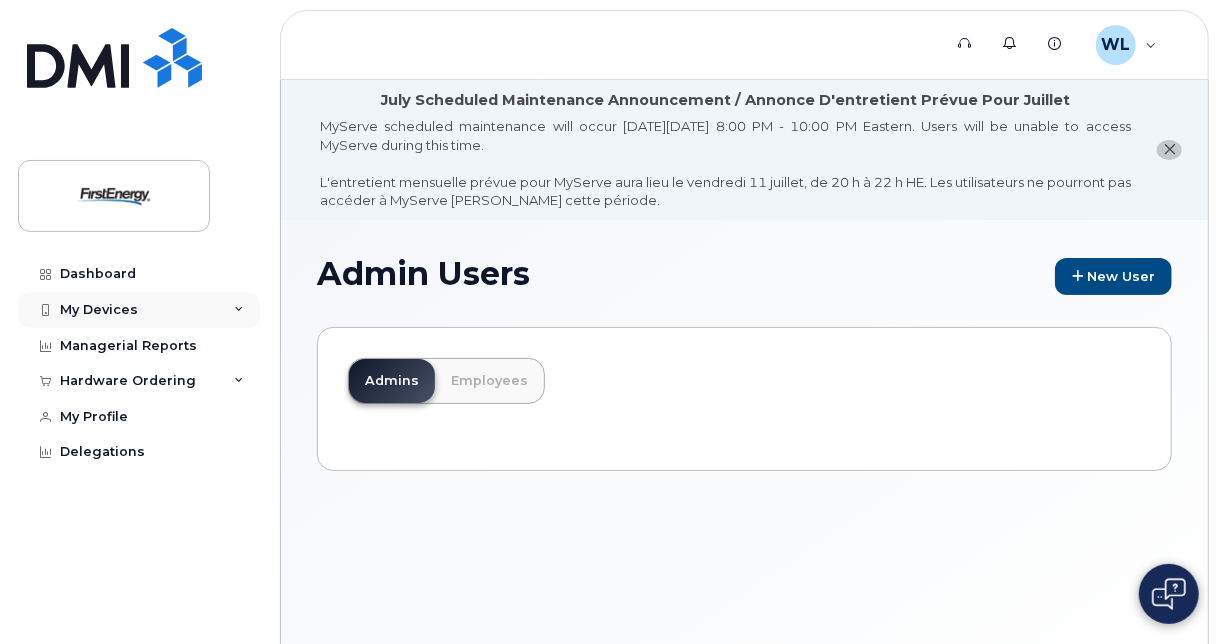 click on "My Devices" 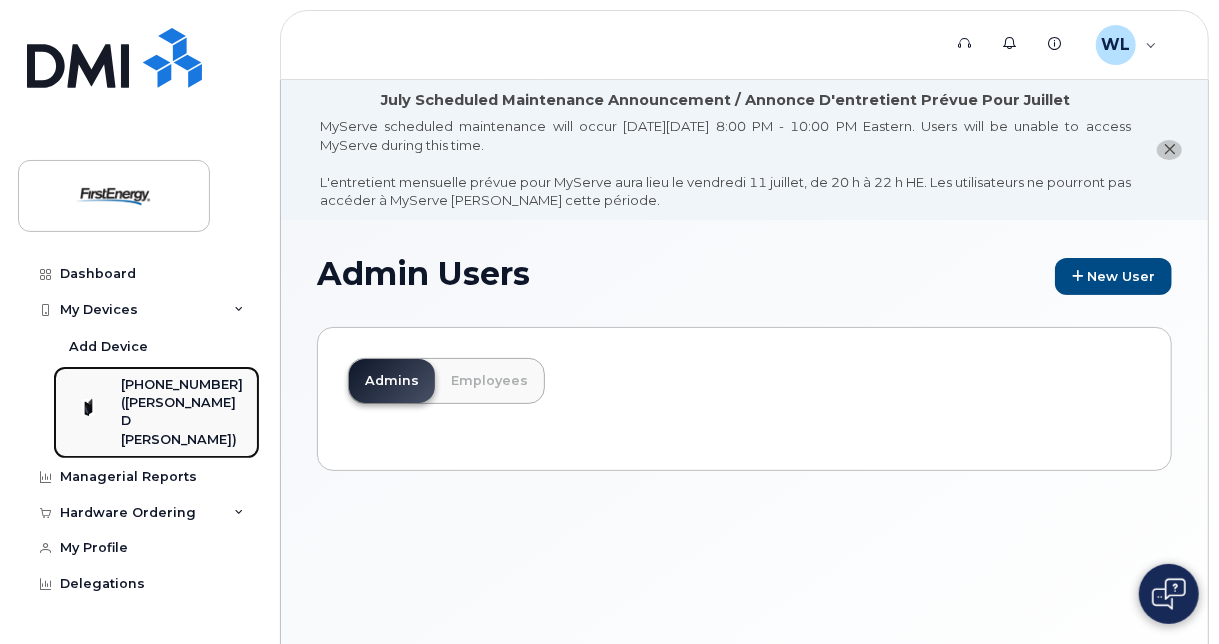 click on "([PERSON_NAME] D [PERSON_NAME])" 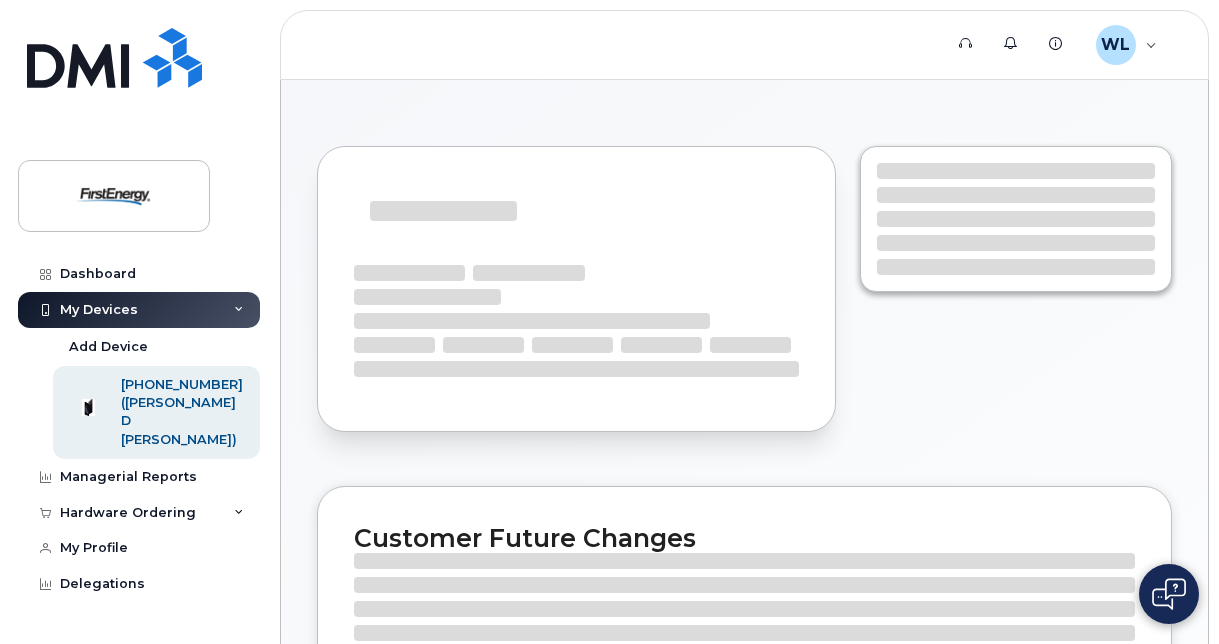 scroll, scrollTop: 0, scrollLeft: 0, axis: both 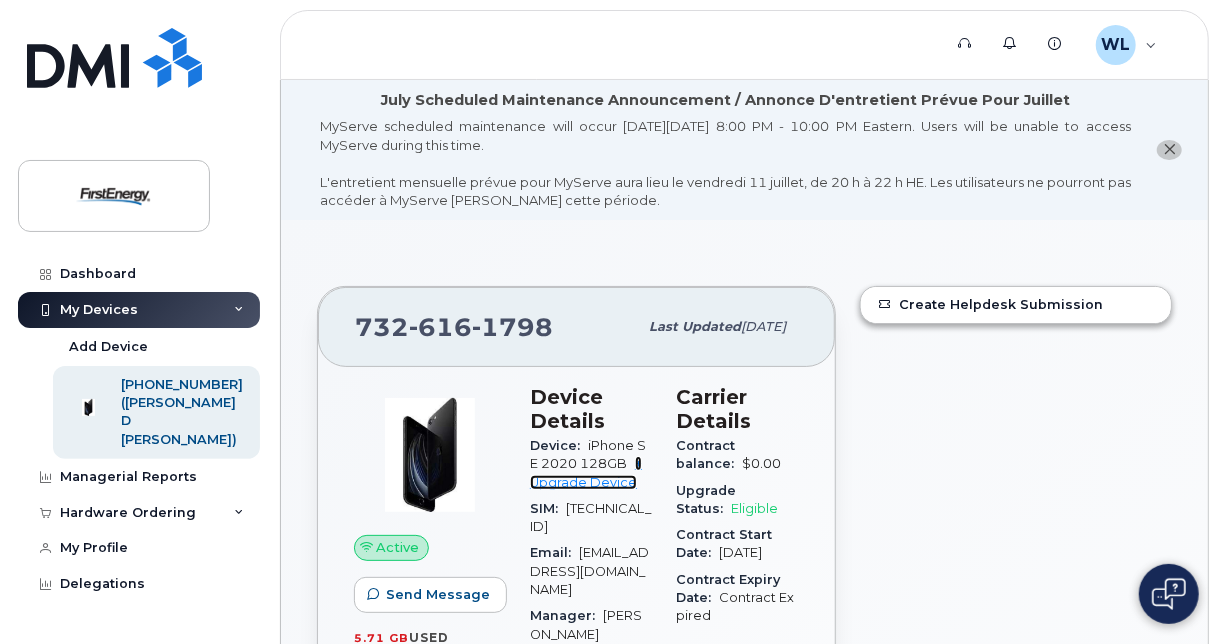 click on "+ Upgrade Device" 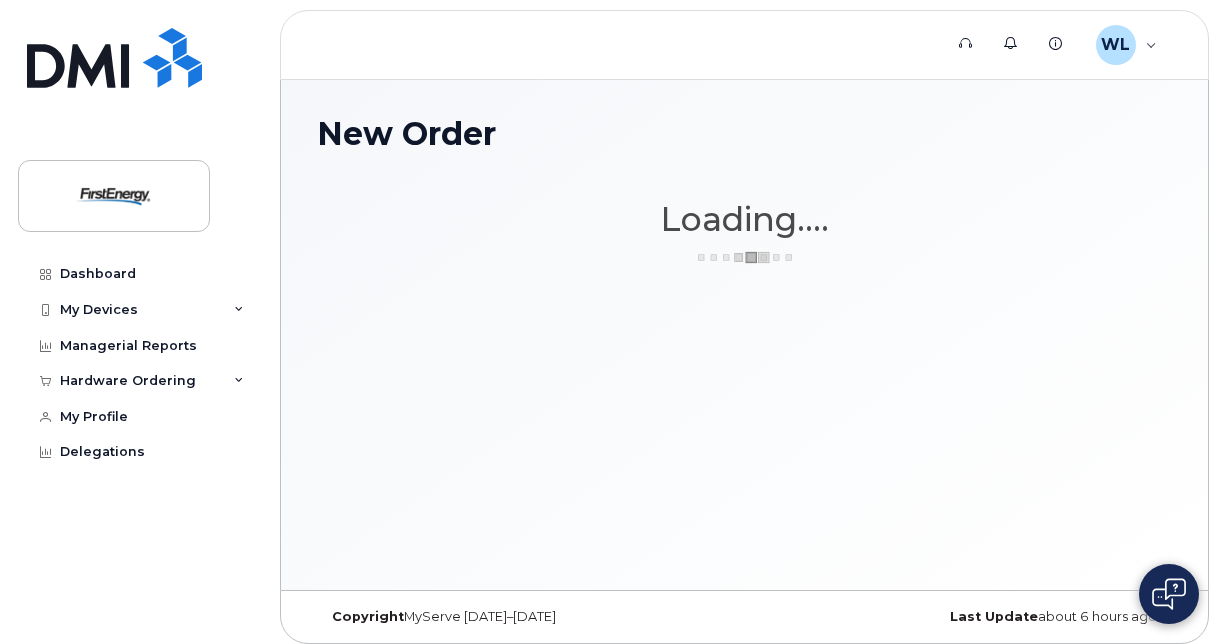 scroll, scrollTop: 0, scrollLeft: 0, axis: both 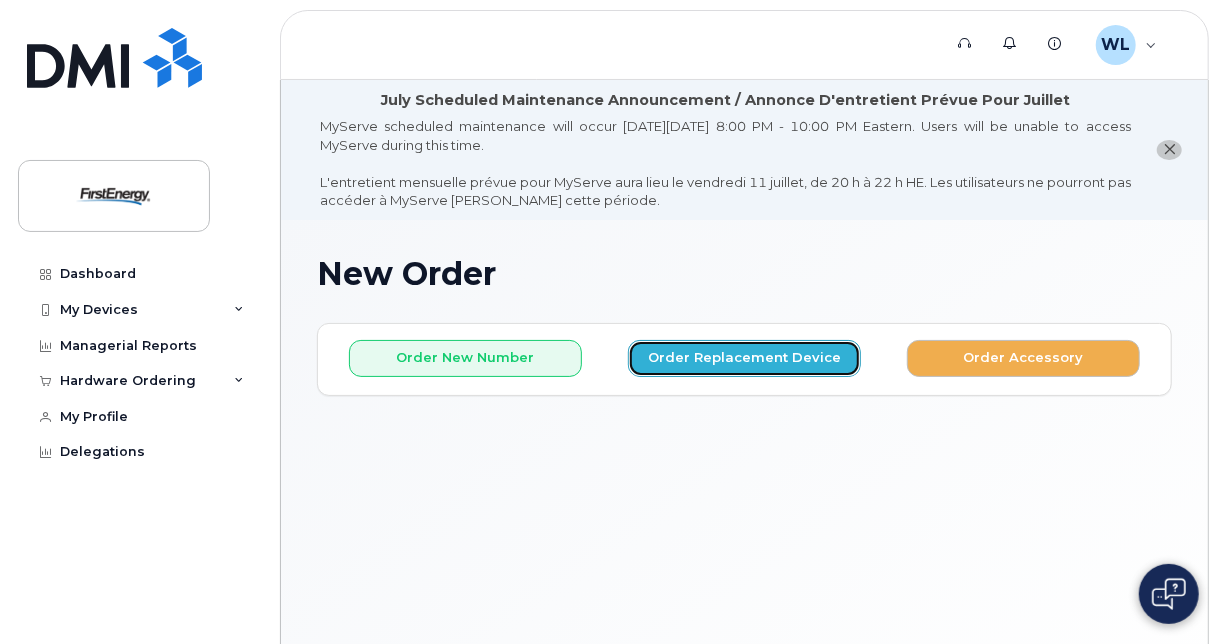 click on "Order Replacement Device" 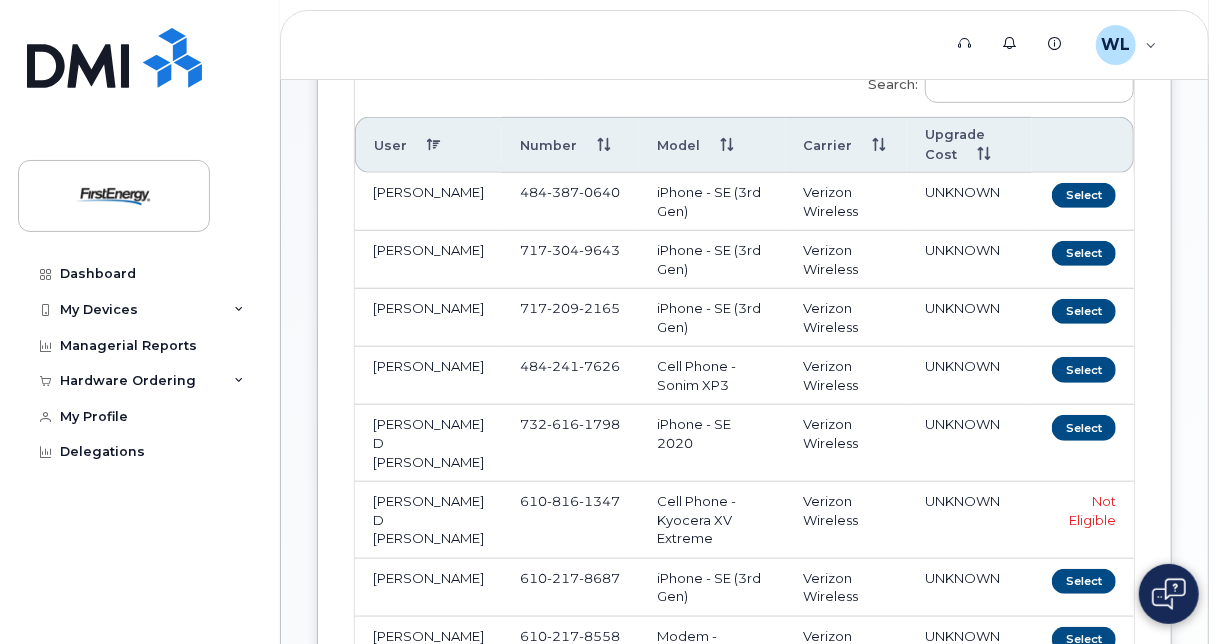 scroll, scrollTop: 500, scrollLeft: 0, axis: vertical 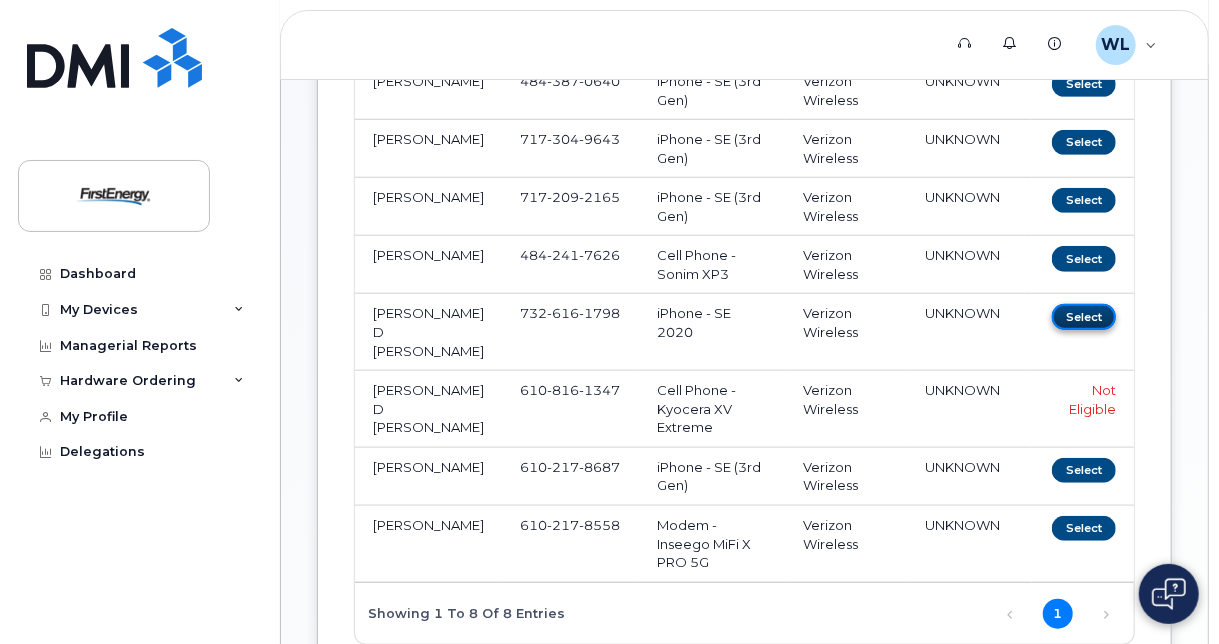 click on "Select" 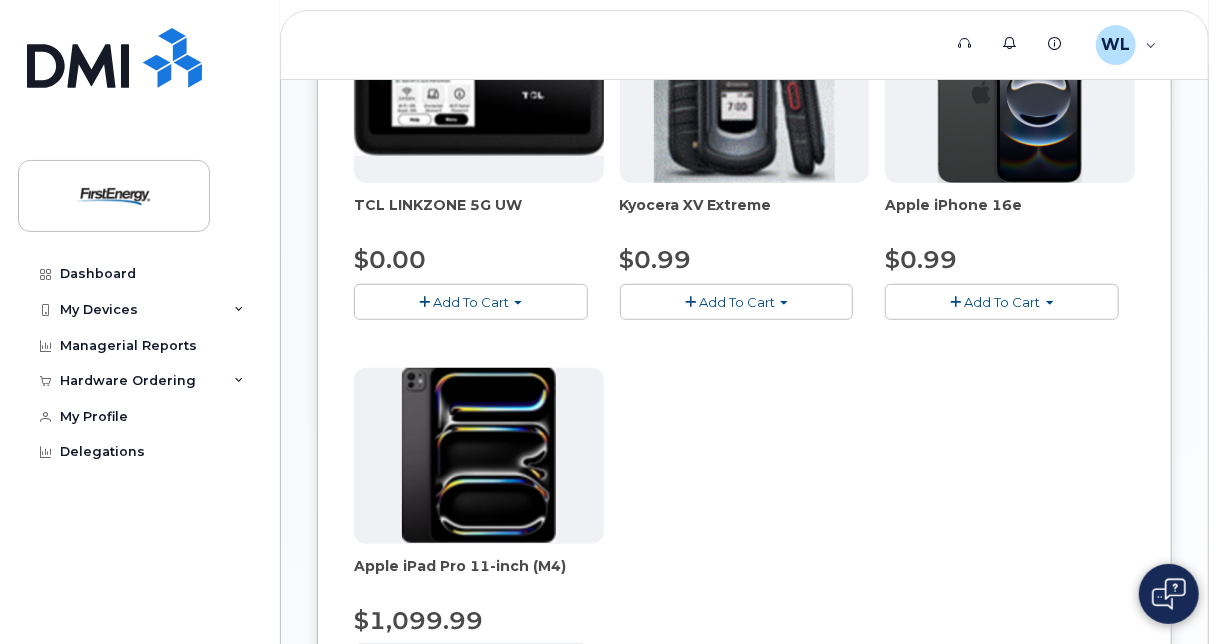 scroll, scrollTop: 492, scrollLeft: 0, axis: vertical 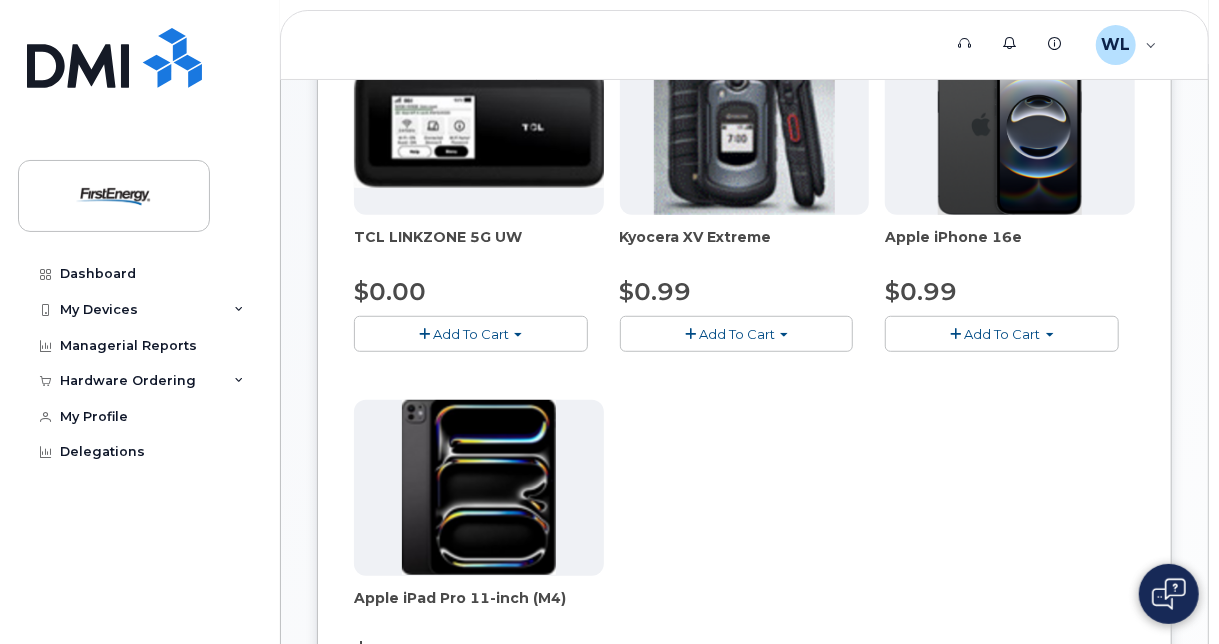 click on "Add To Cart" 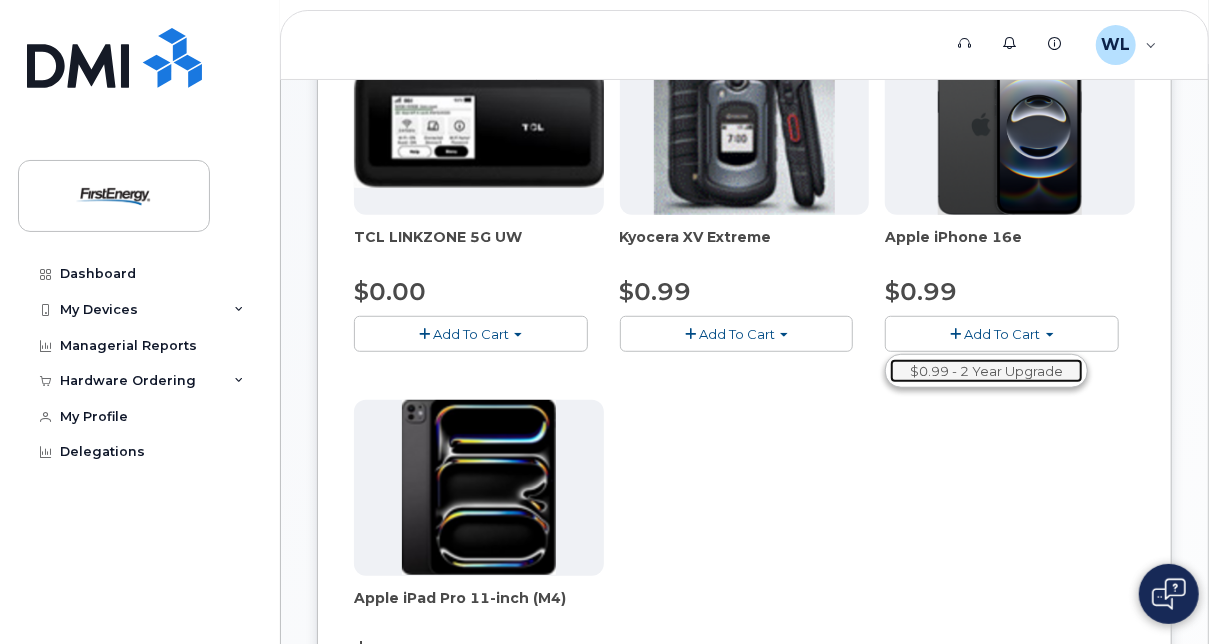 click on "$0.99 - 2 Year Upgrade" 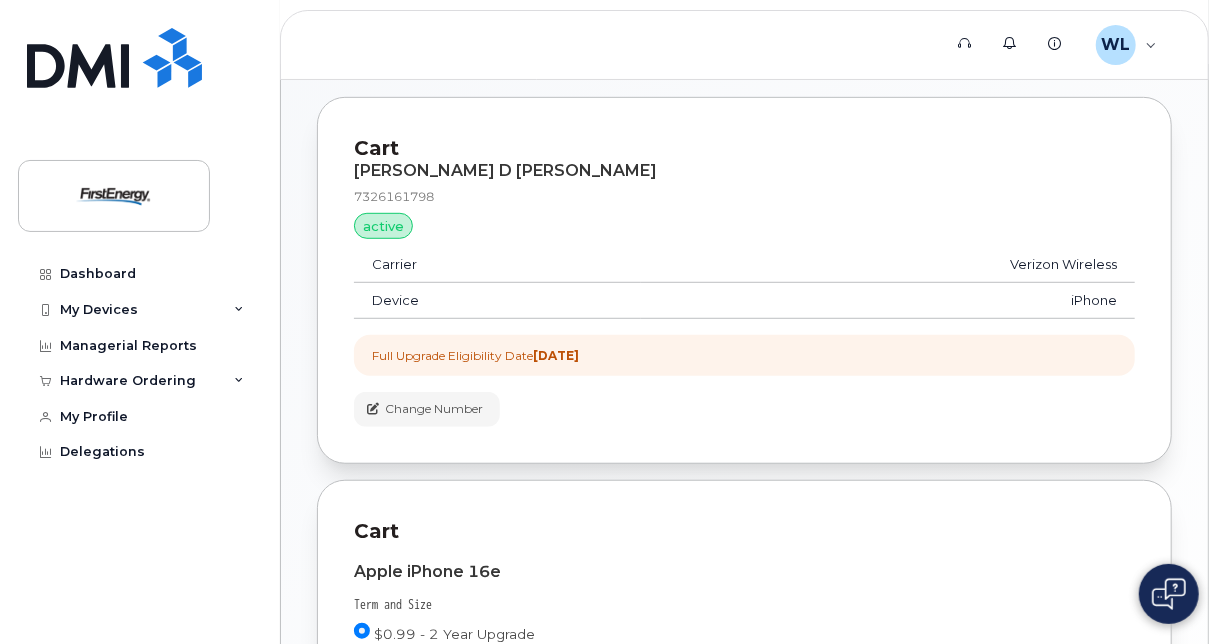 scroll, scrollTop: 492, scrollLeft: 0, axis: vertical 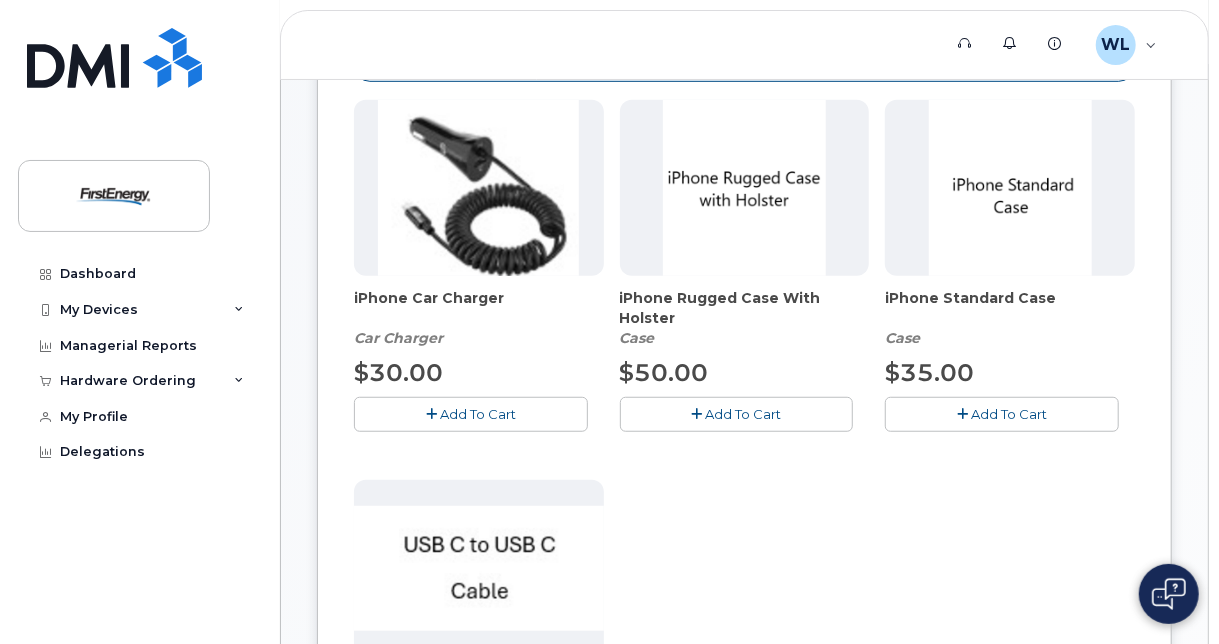 click on "Add To Cart" 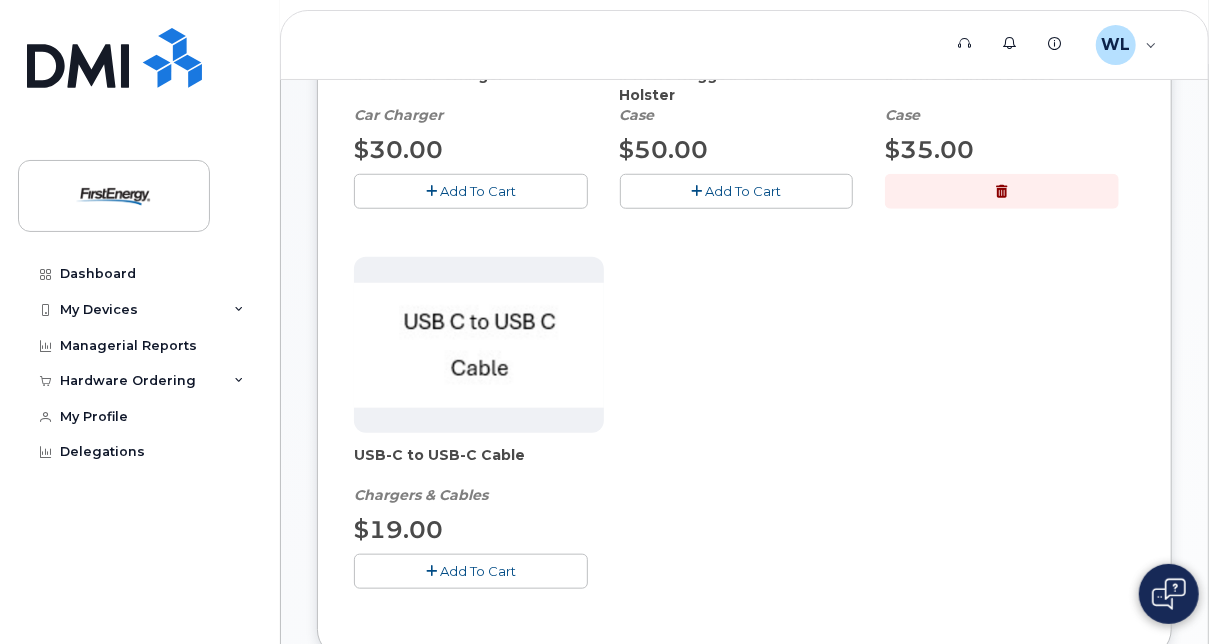 scroll, scrollTop: 792, scrollLeft: 0, axis: vertical 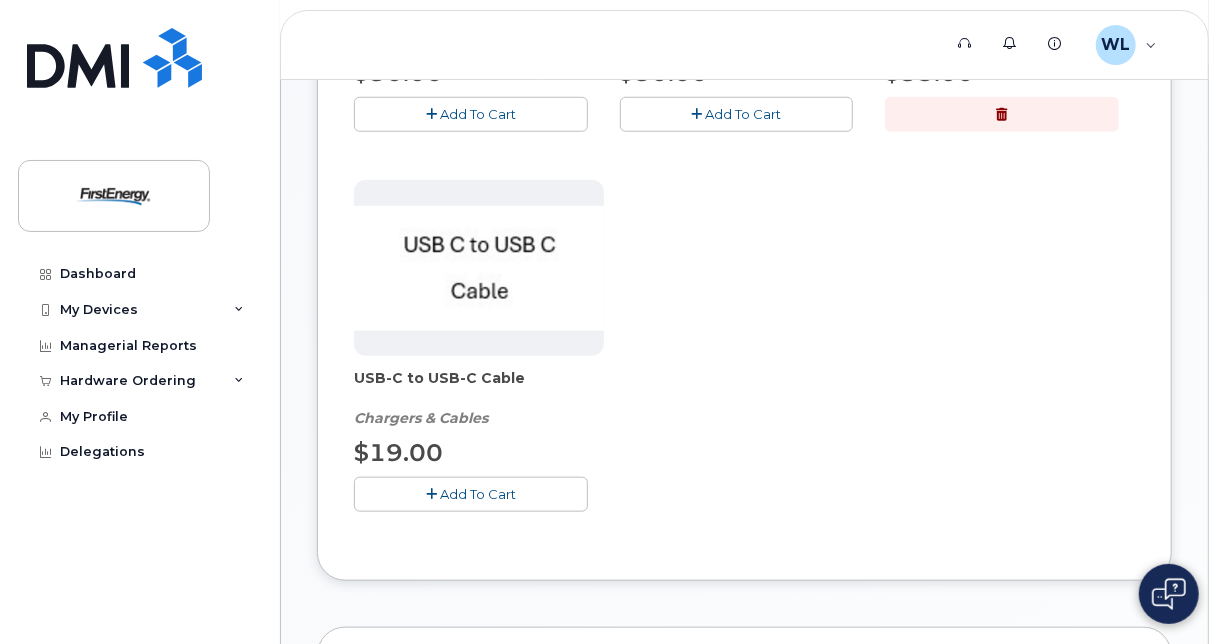 click on "Add To Cart" 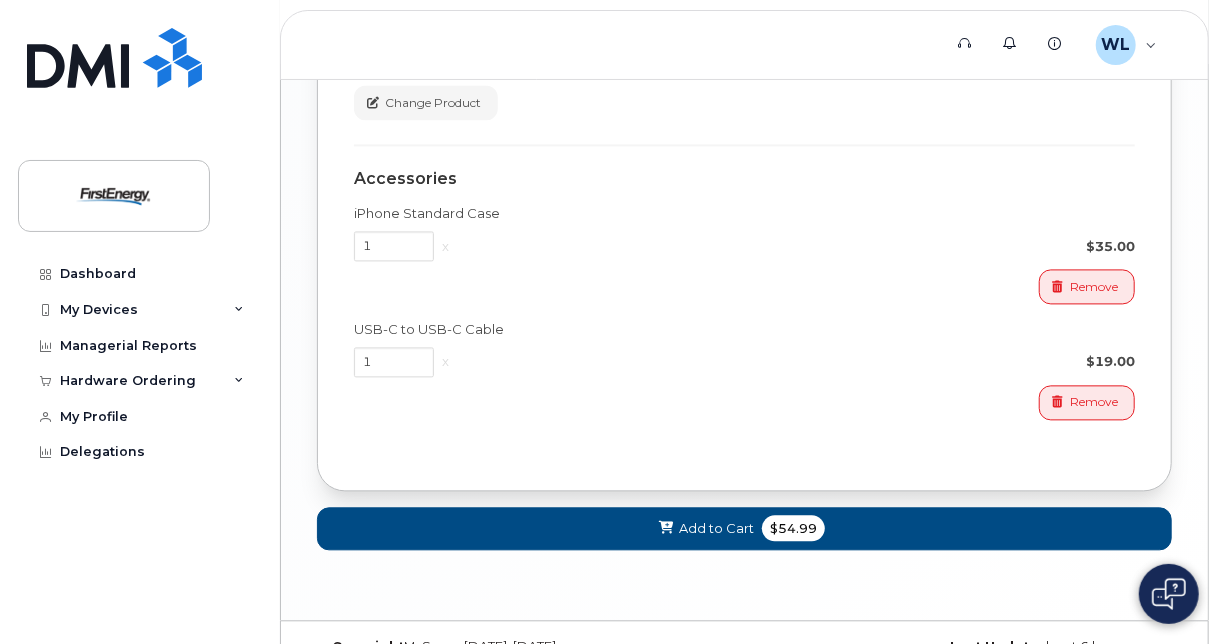 scroll, scrollTop: 1937, scrollLeft: 0, axis: vertical 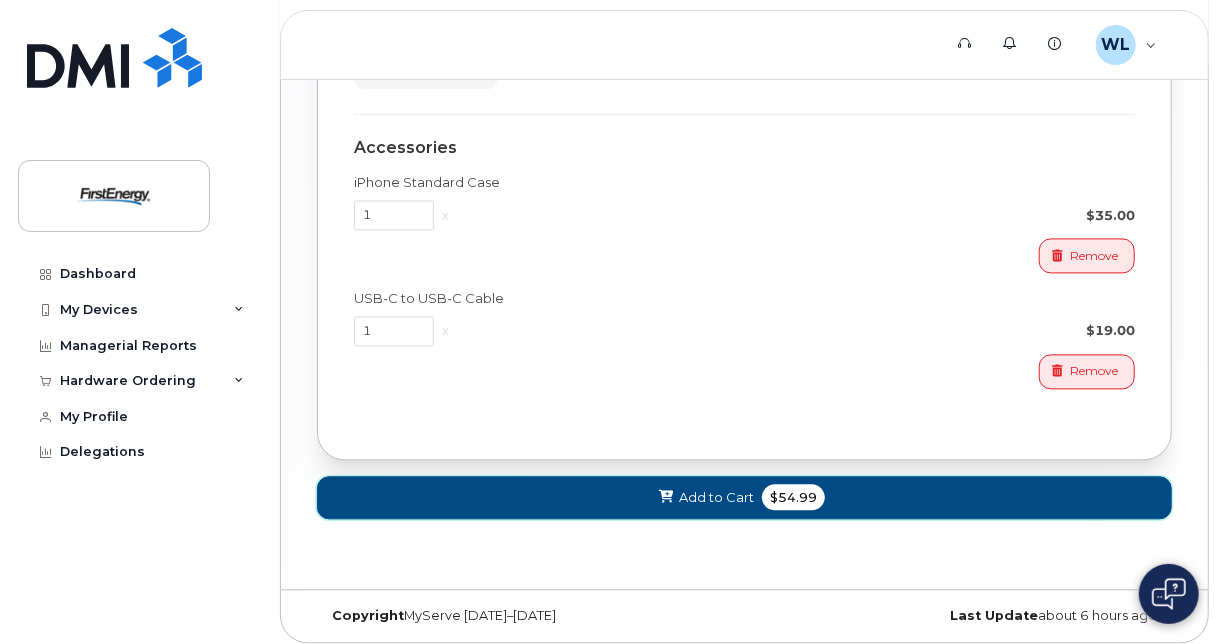 click on "Add to Cart" 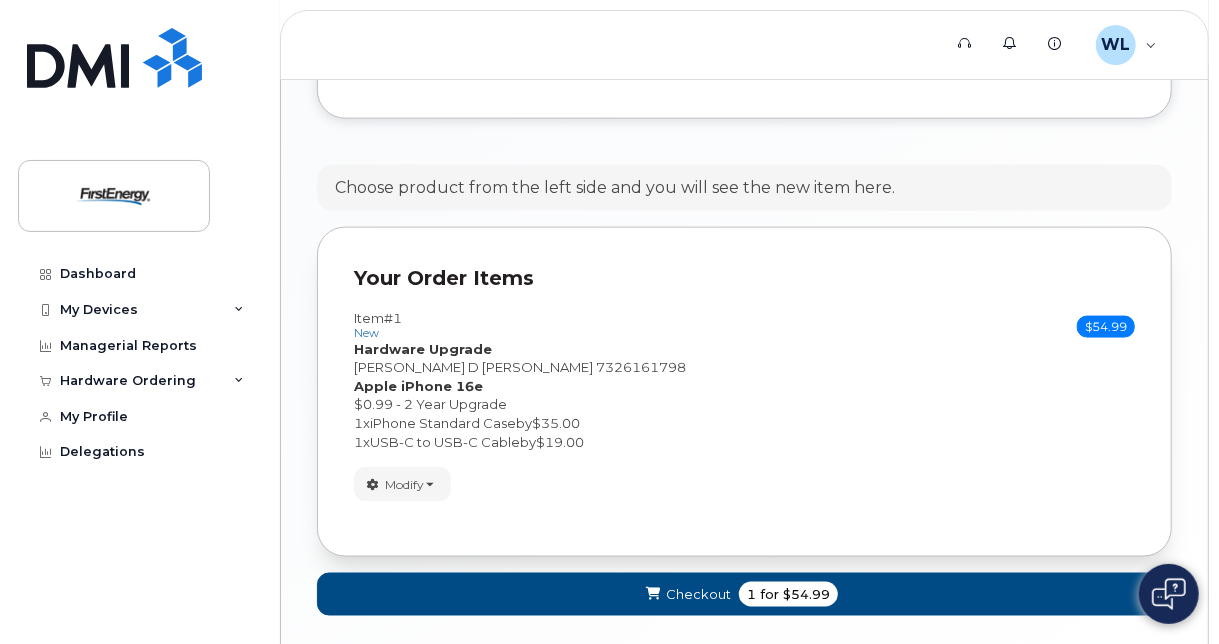 scroll, scrollTop: 1302, scrollLeft: 0, axis: vertical 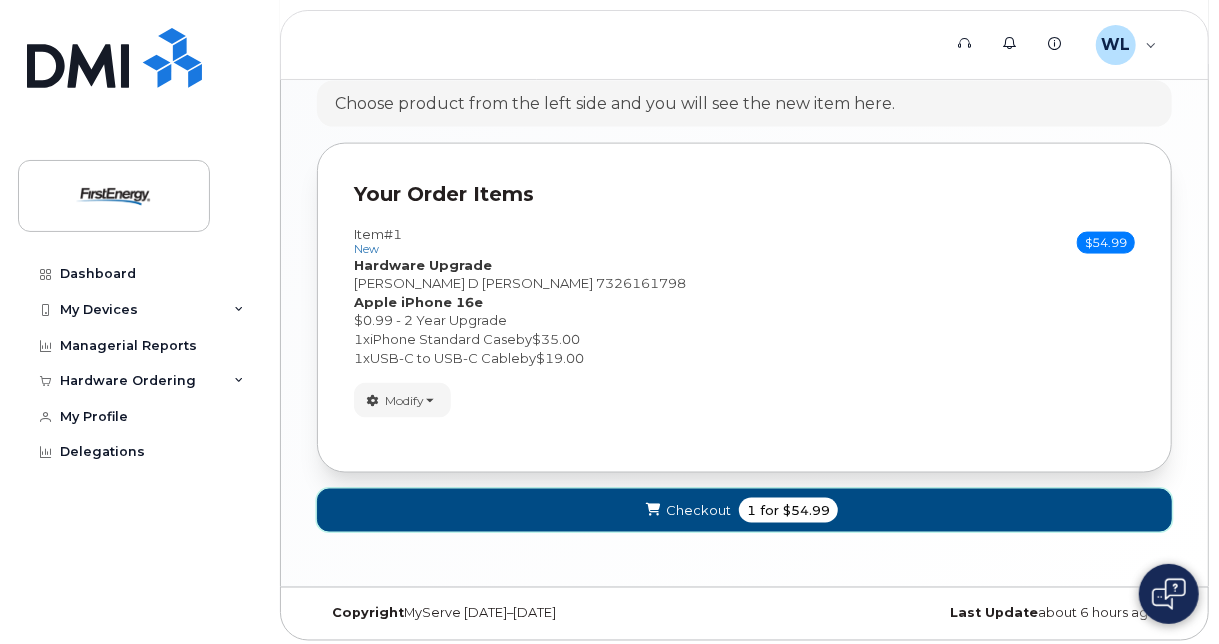 click on "Checkout" 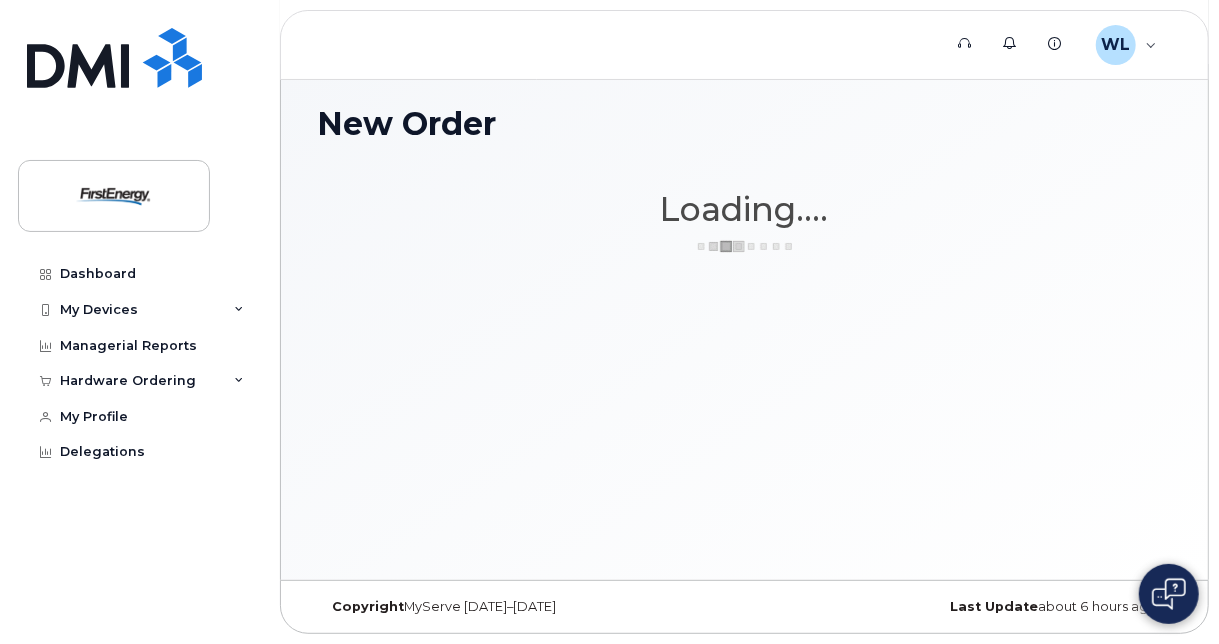 scroll, scrollTop: 149, scrollLeft: 0, axis: vertical 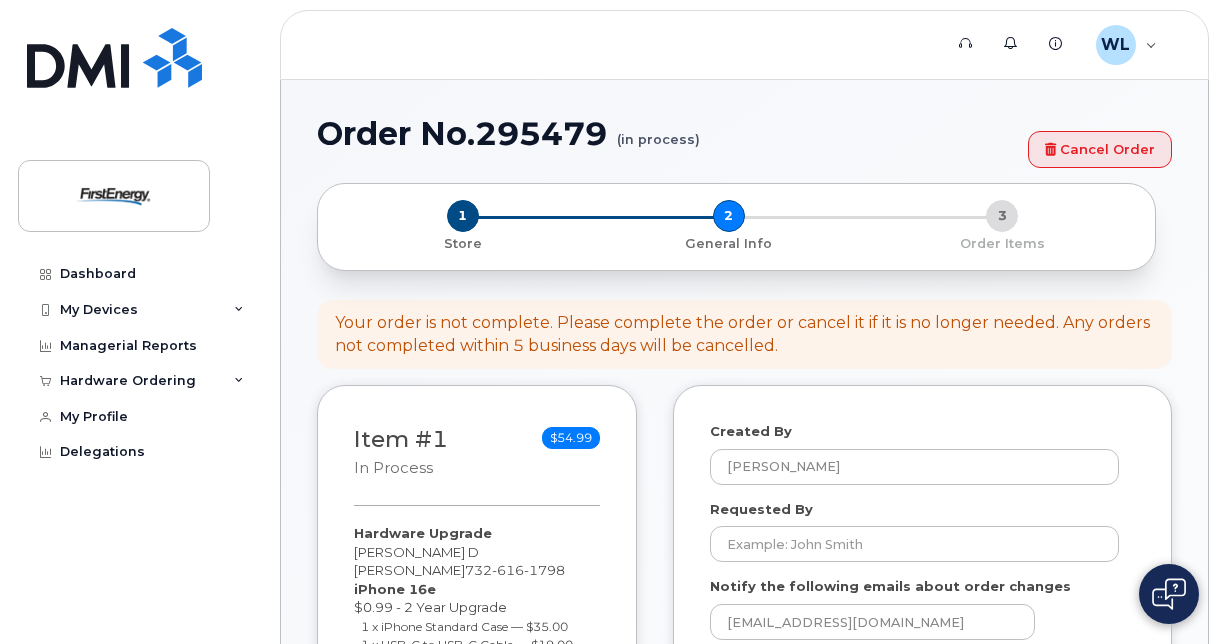 select 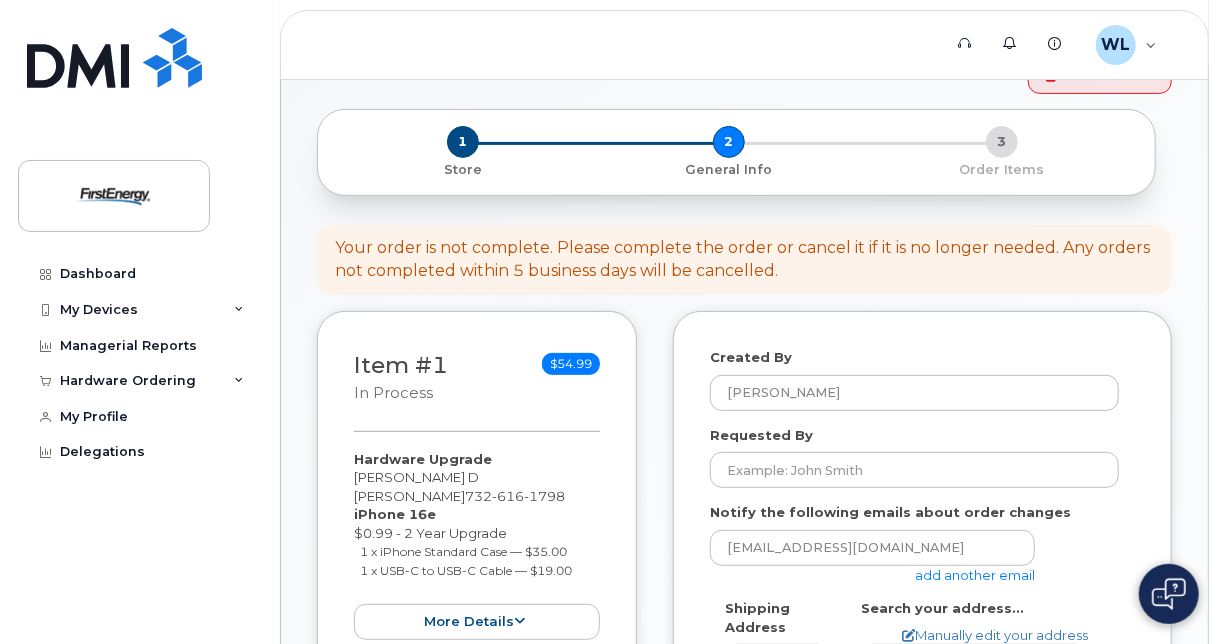 scroll, scrollTop: 400, scrollLeft: 0, axis: vertical 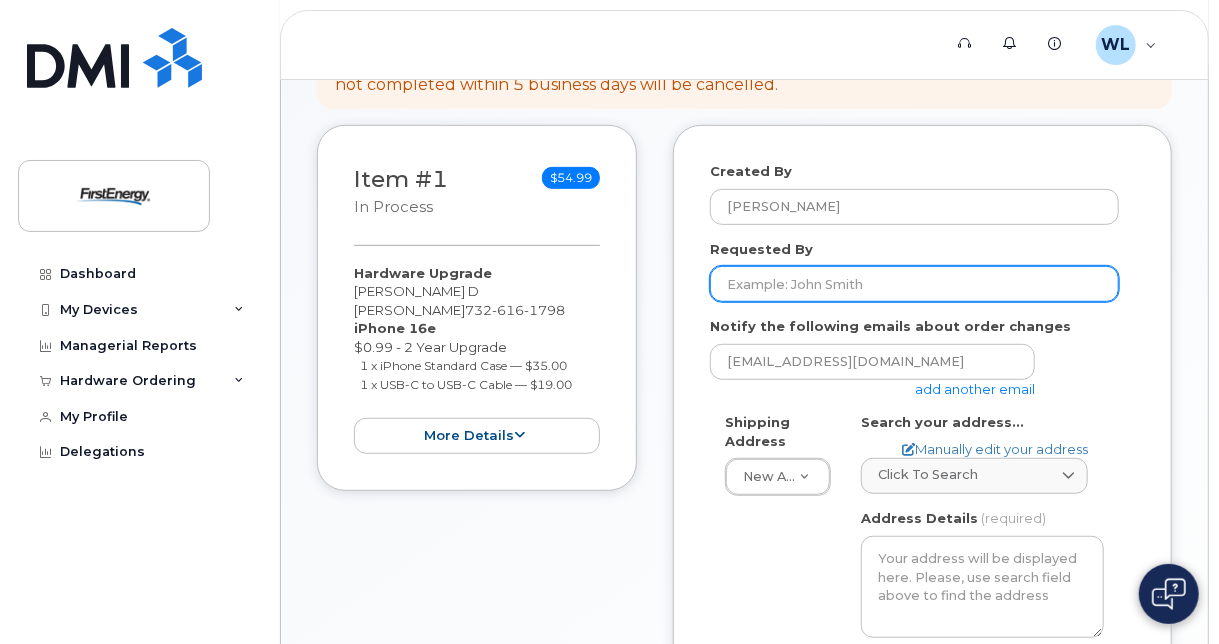 click on "Requested By" 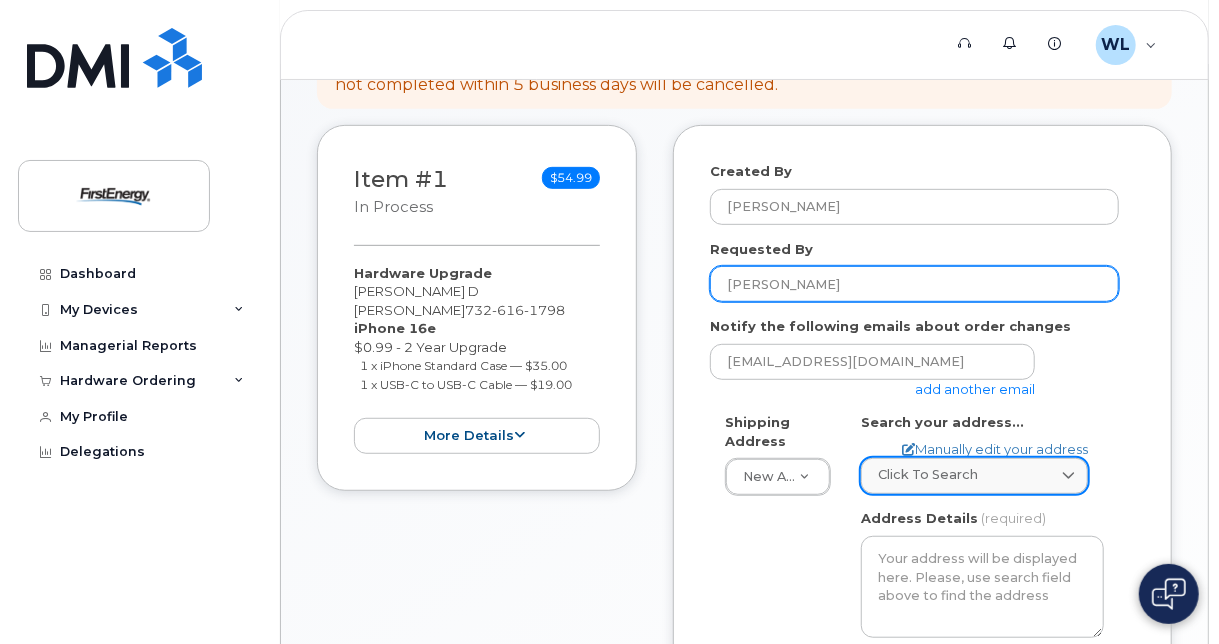 type on "[PERSON_NAME]" 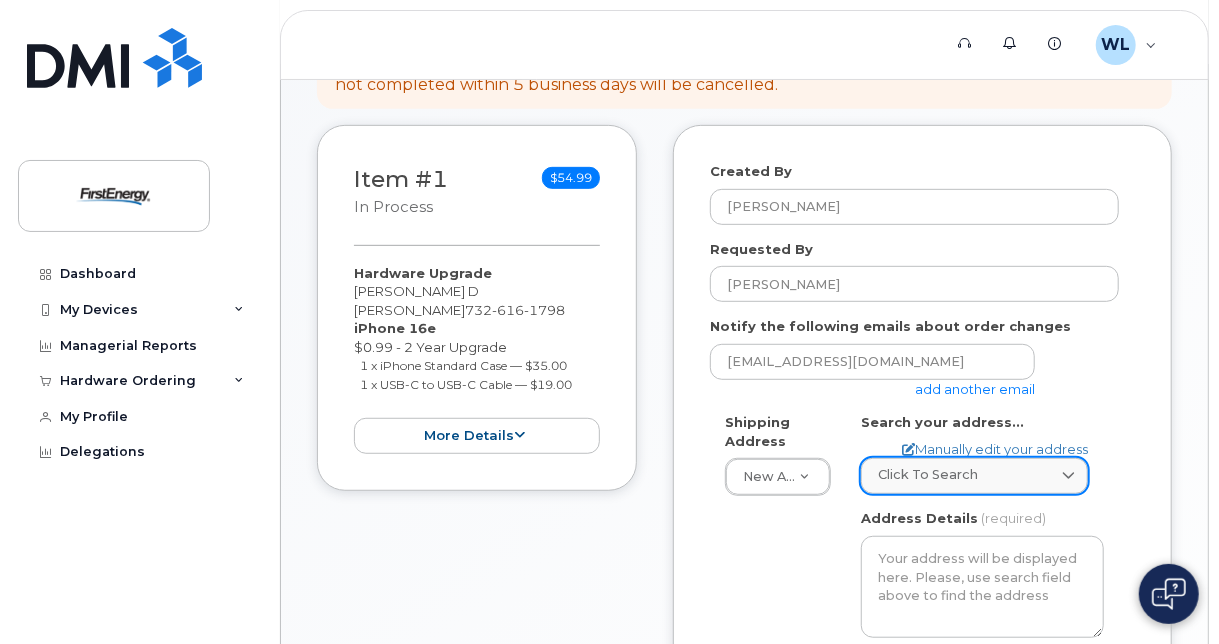 click on "Click to search" 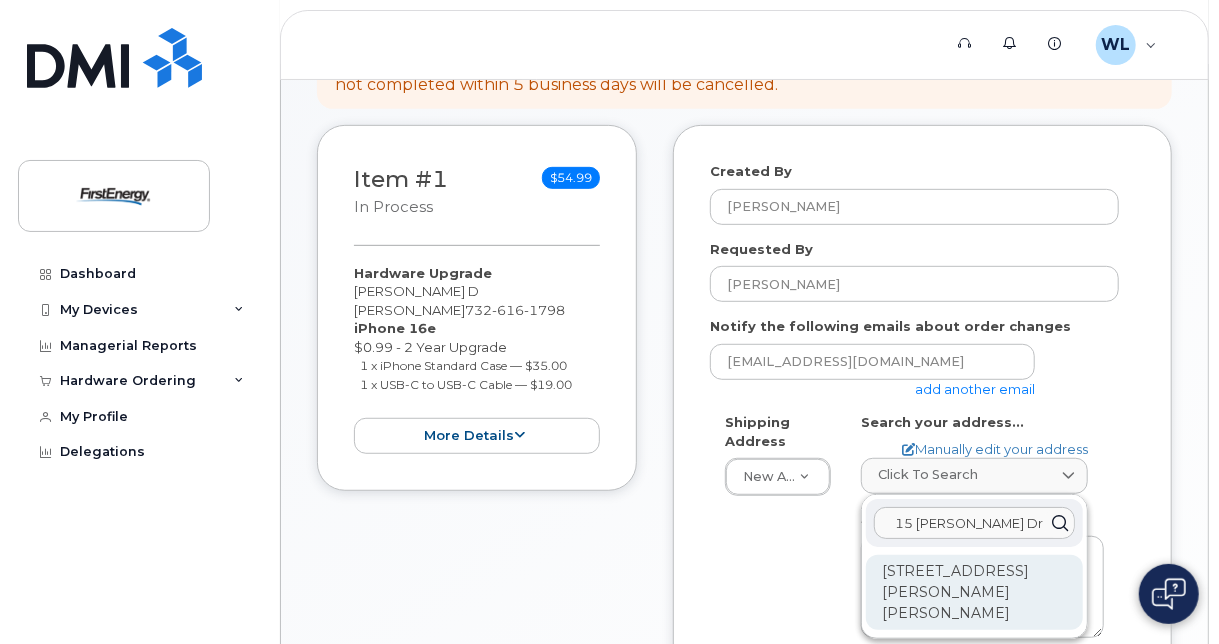 type on "15 Bisbee Dr Leespor" 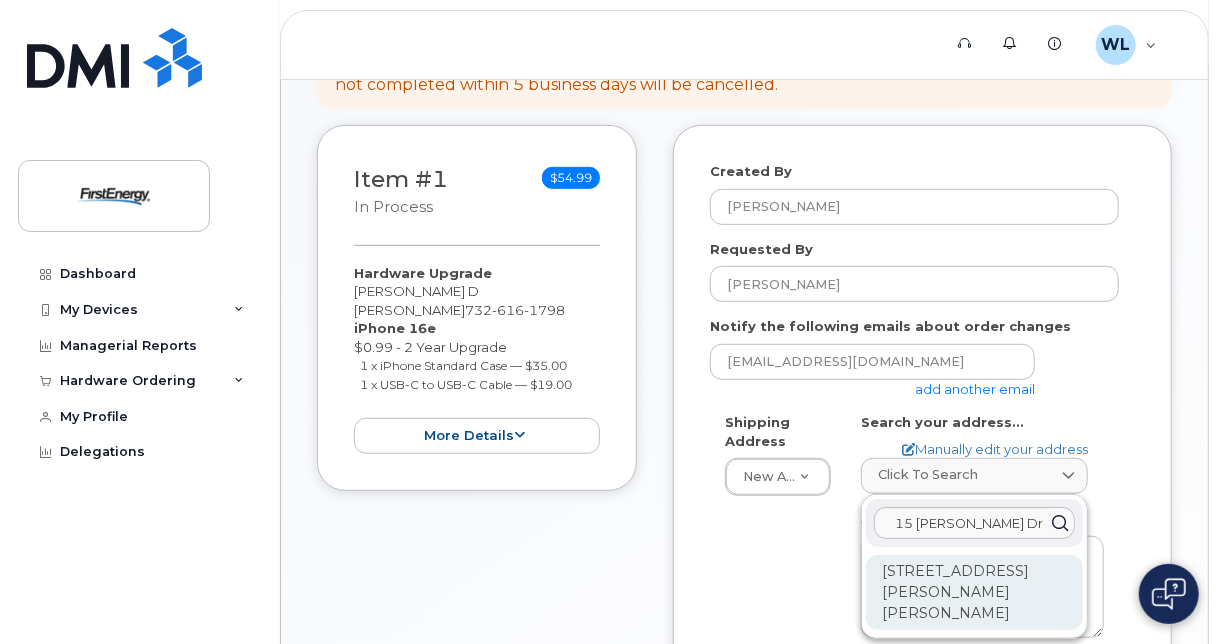 click on "15 Bisbee Dr Leesport PA 19533-8667" 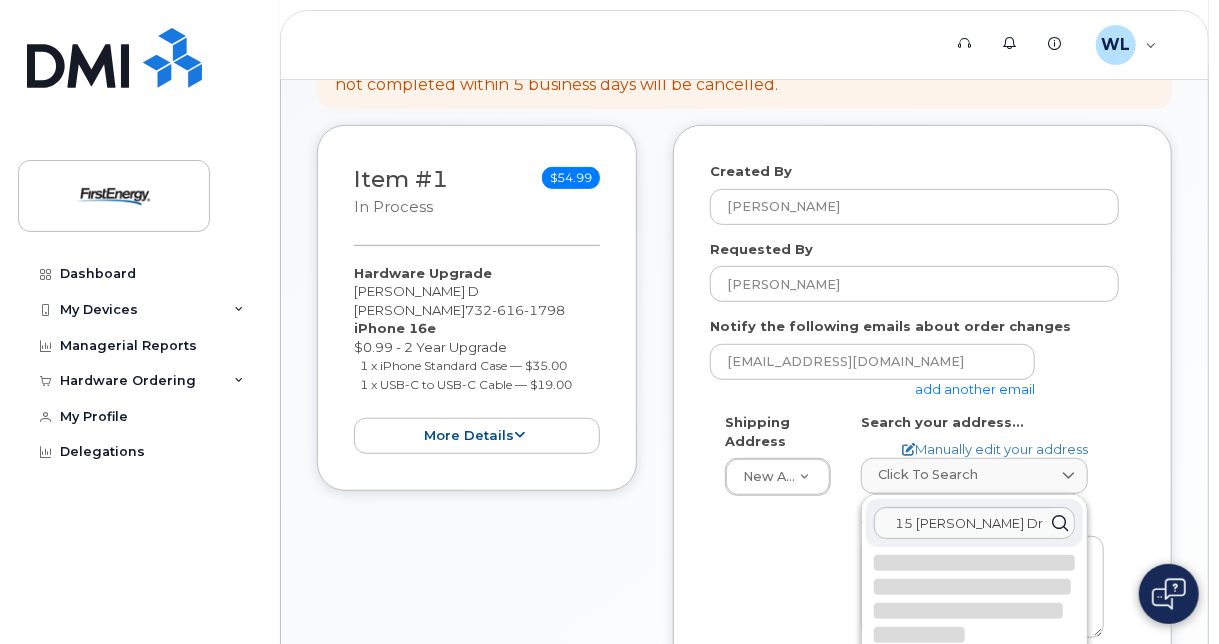 select 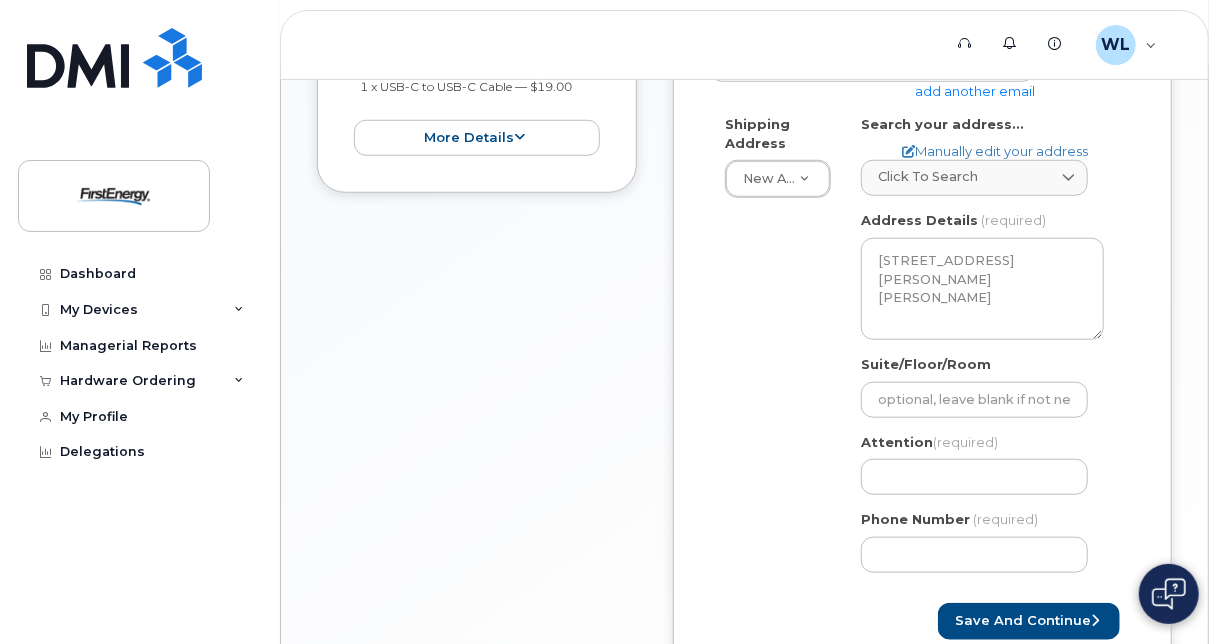 scroll, scrollTop: 857, scrollLeft: 0, axis: vertical 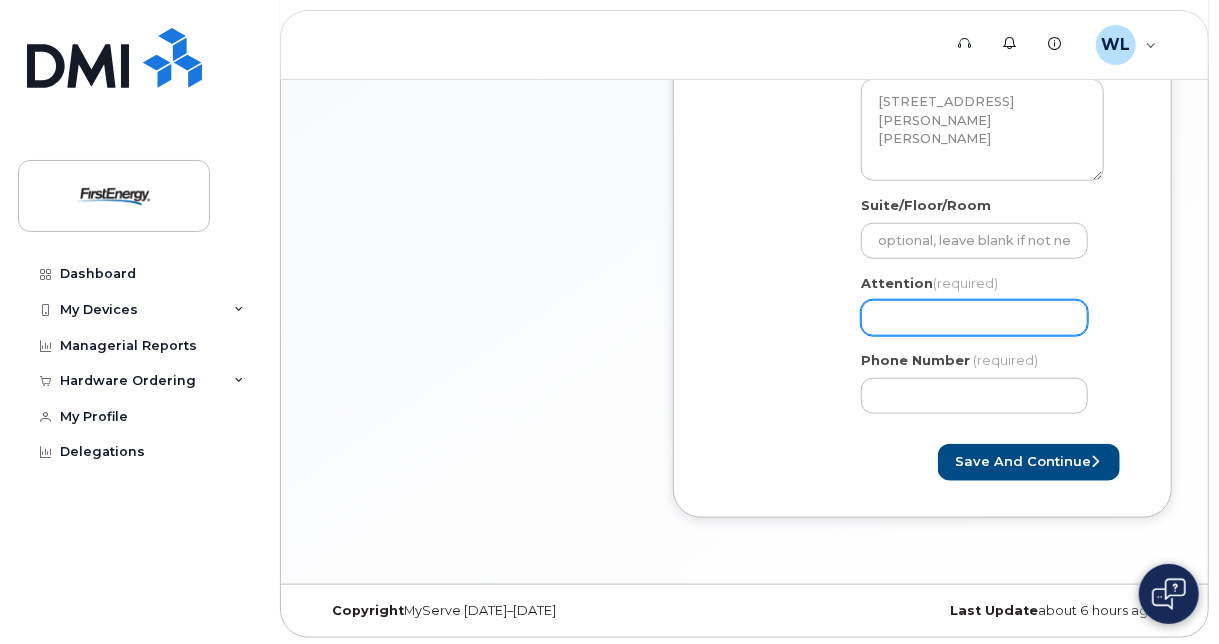 click on "Attention
(required)" 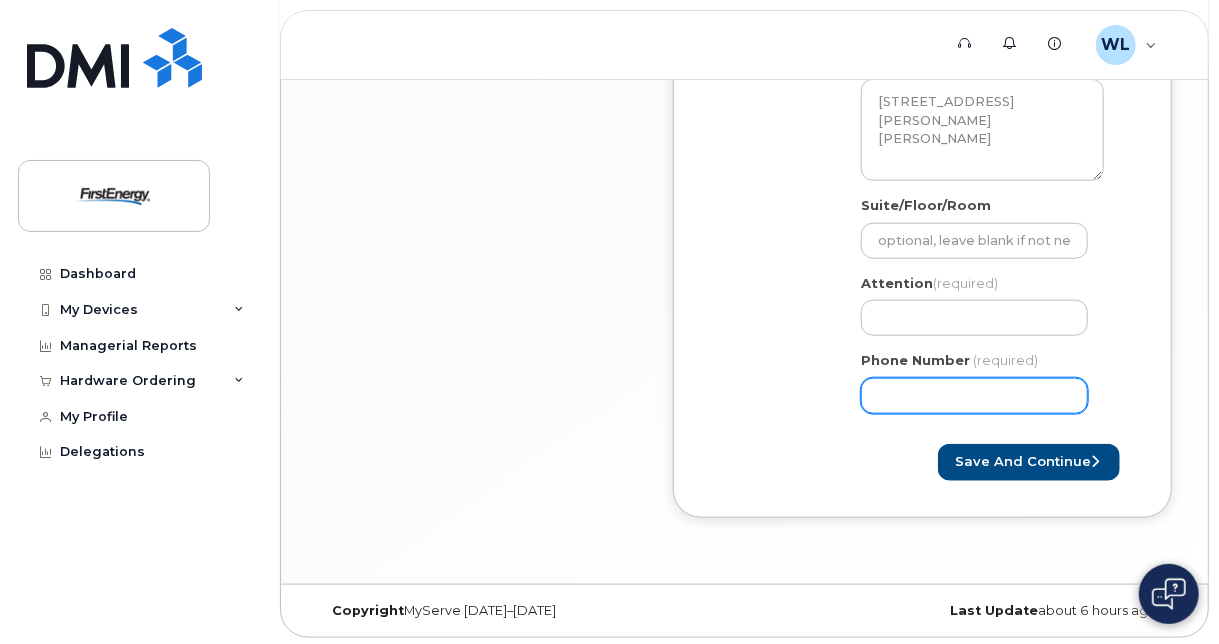 click on "Phone Number" 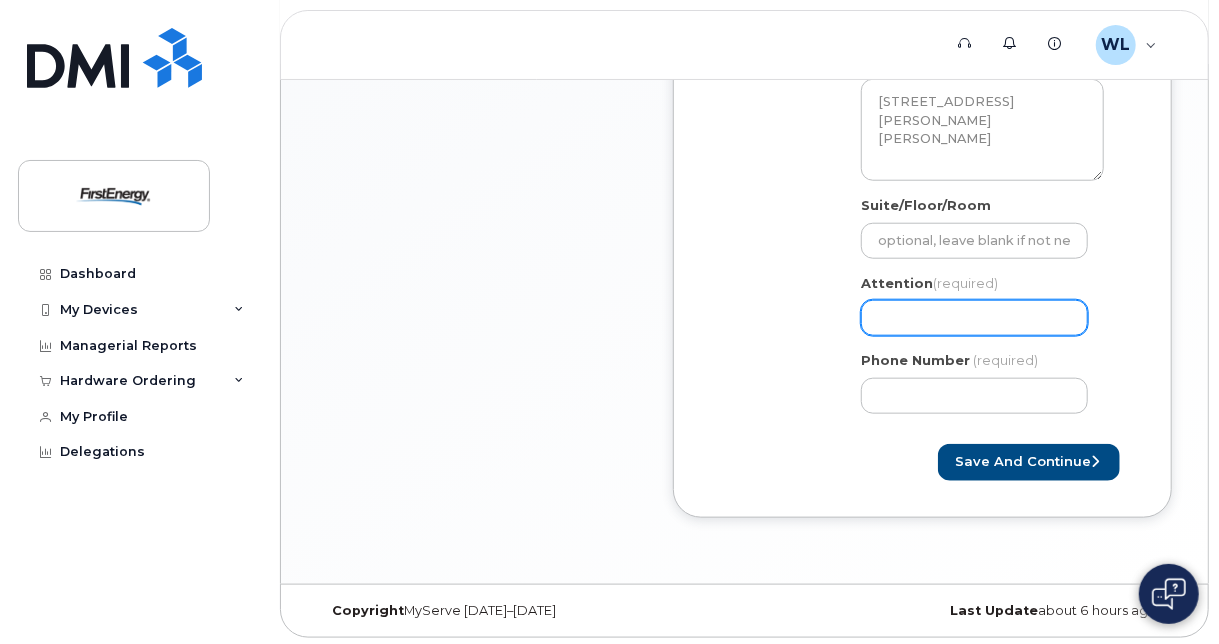 click on "Attention
(required)" 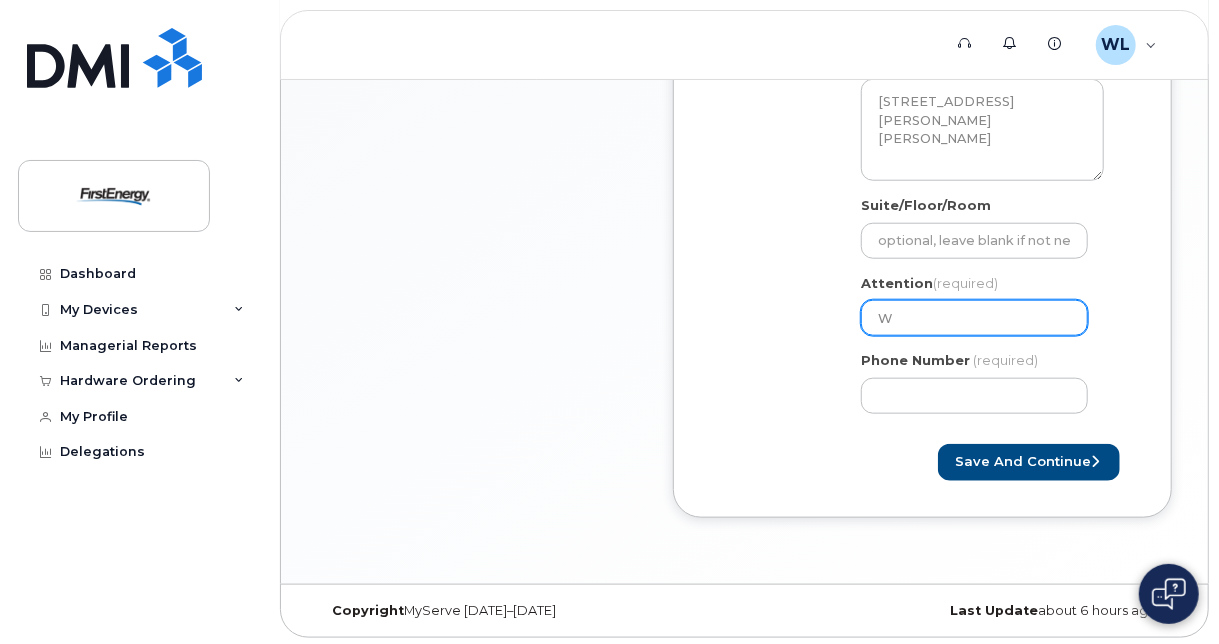 select 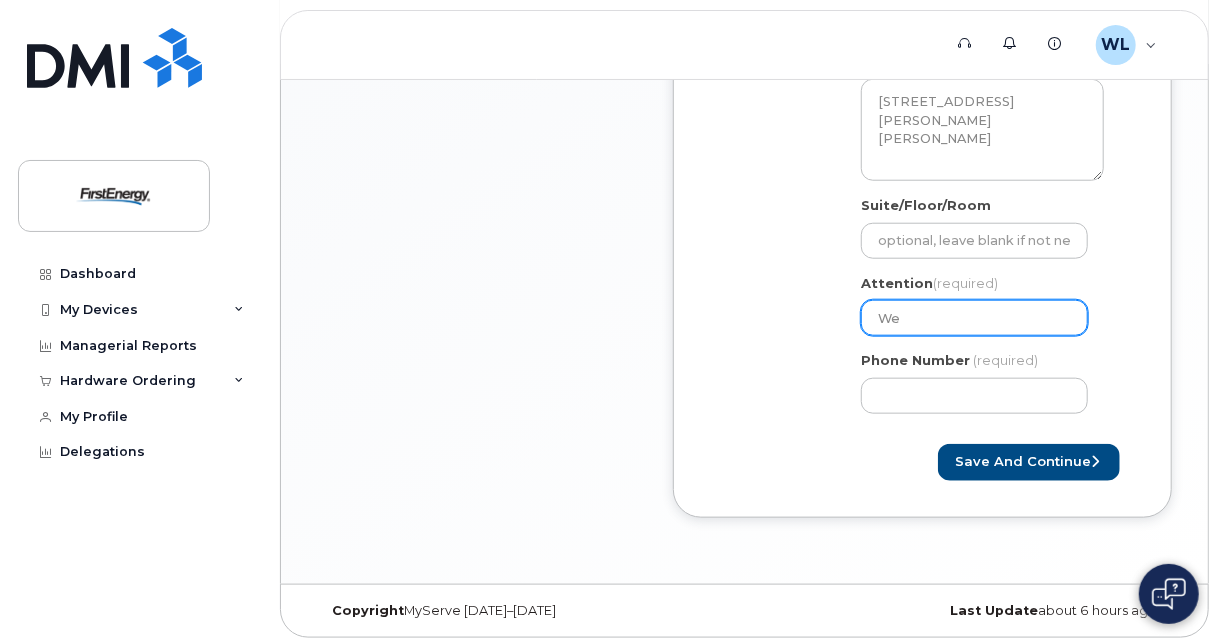 select 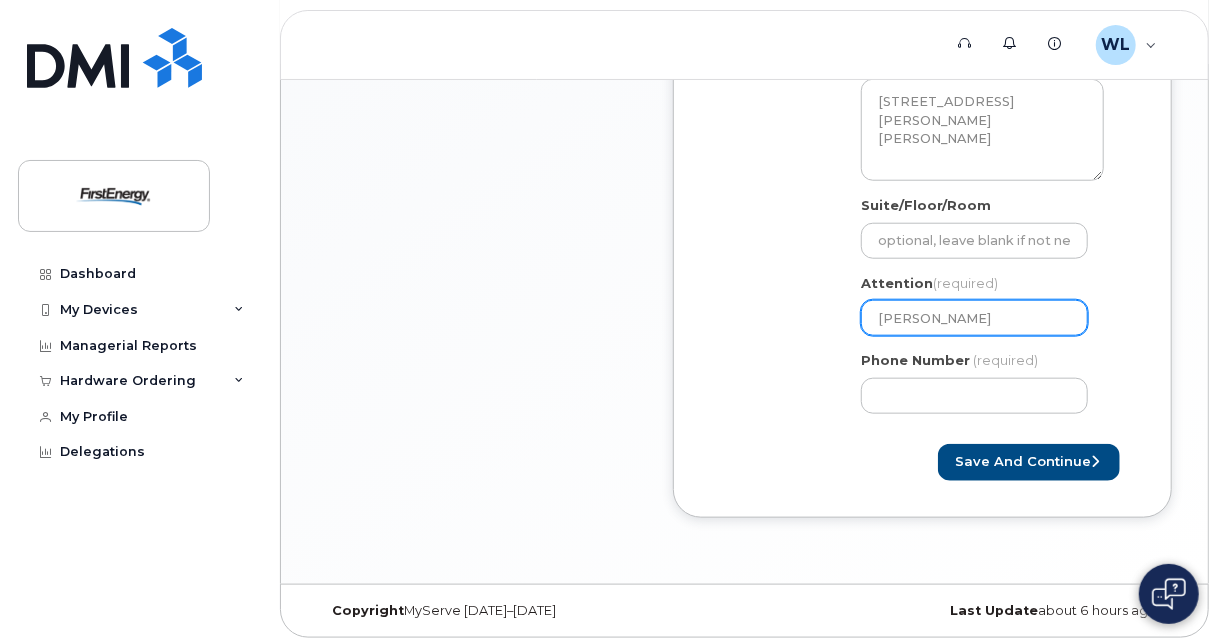 select 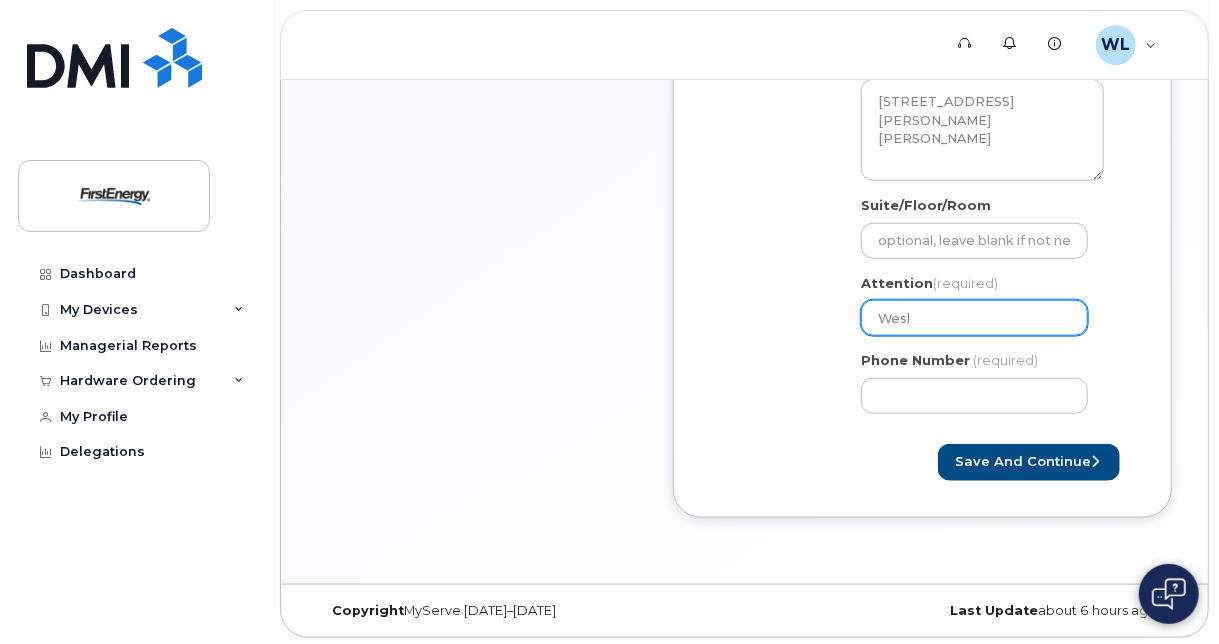 select 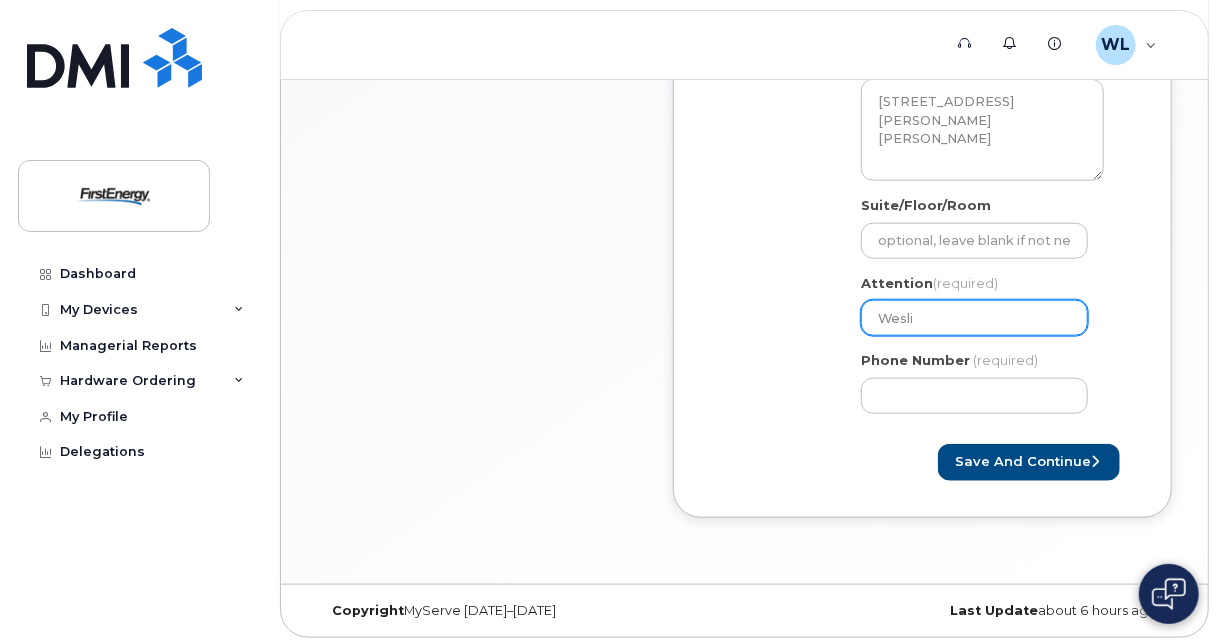 select 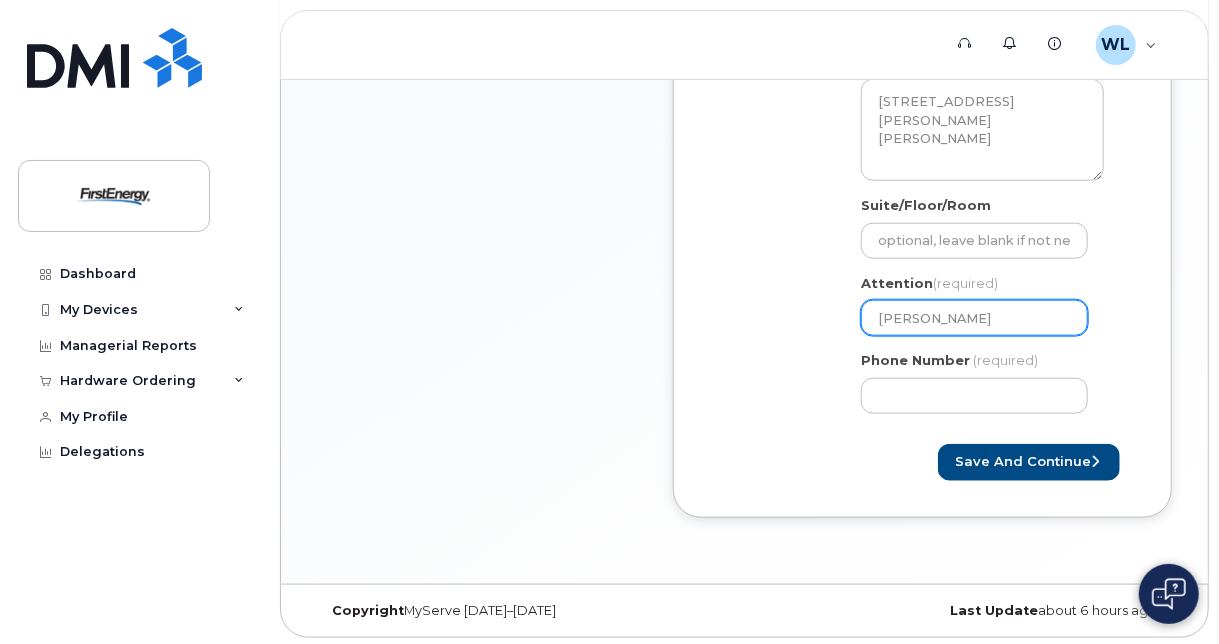 type on "Weslie" 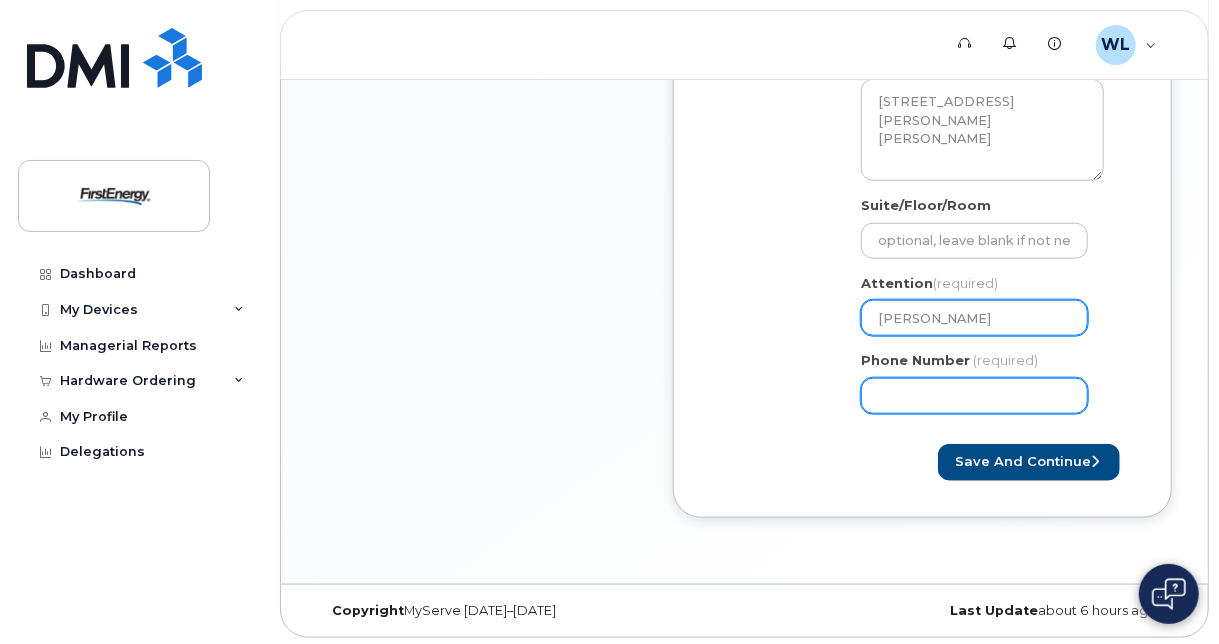 type on "Weslie Liana" 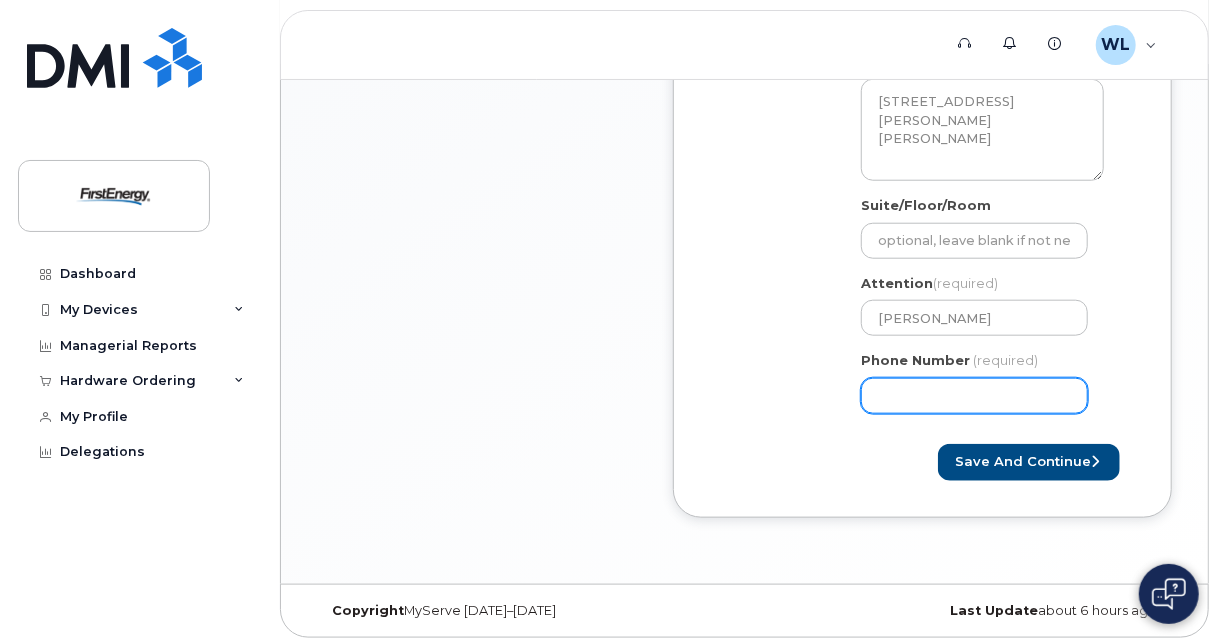 click on "Phone Number" 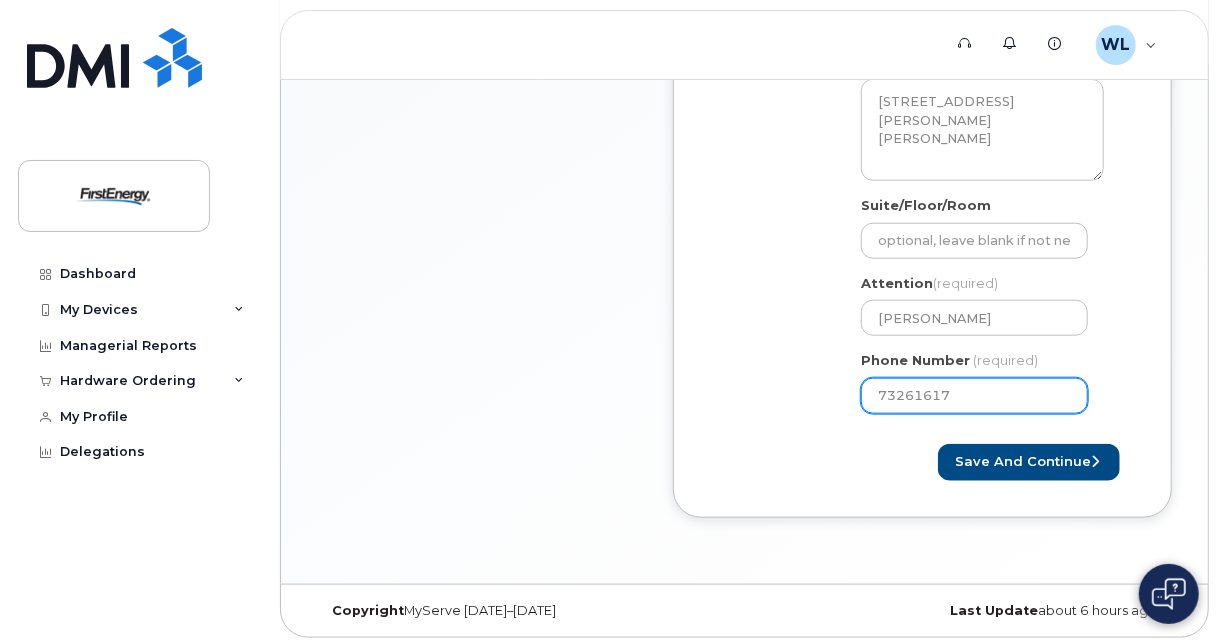 type on "732616179" 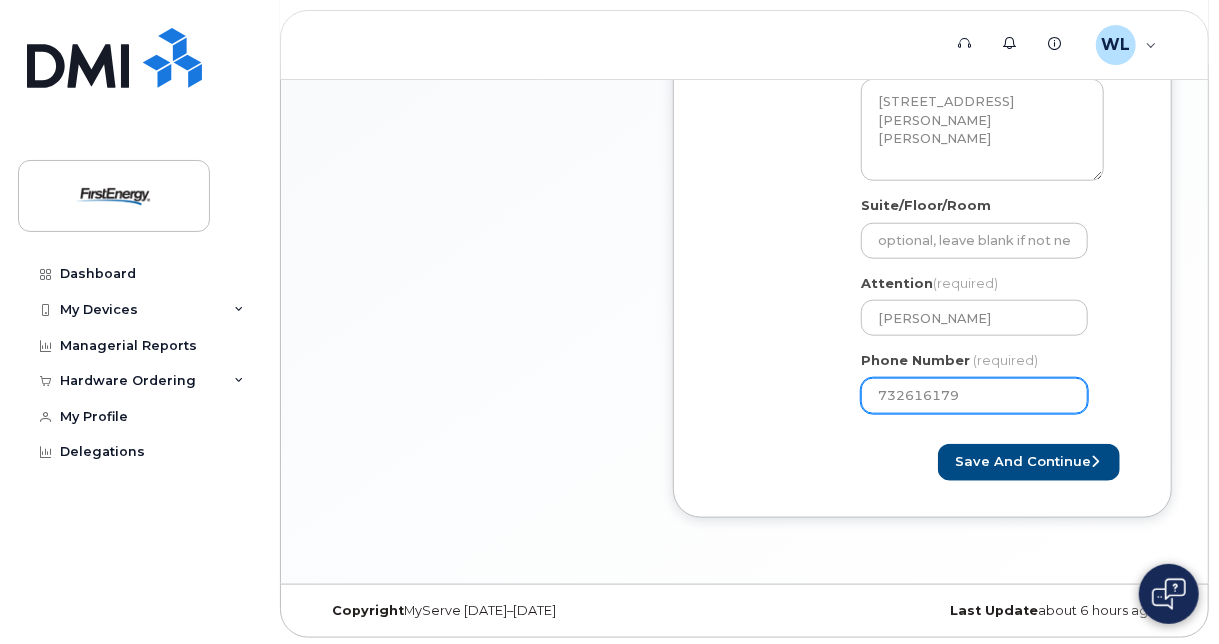 select 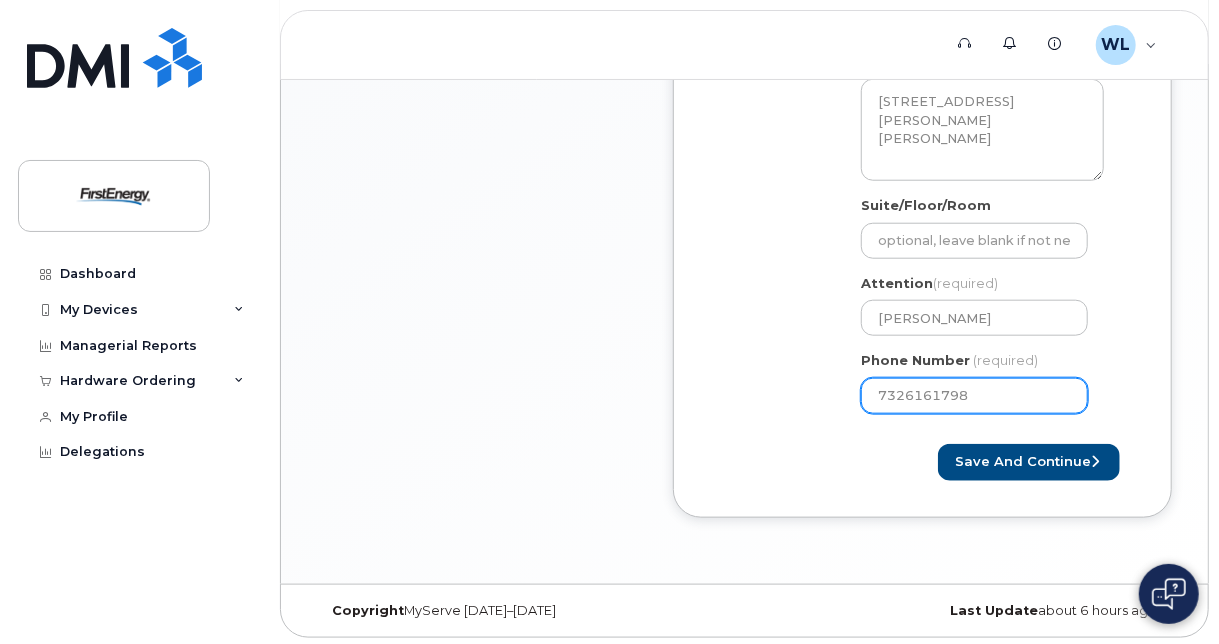 type on "7326161798" 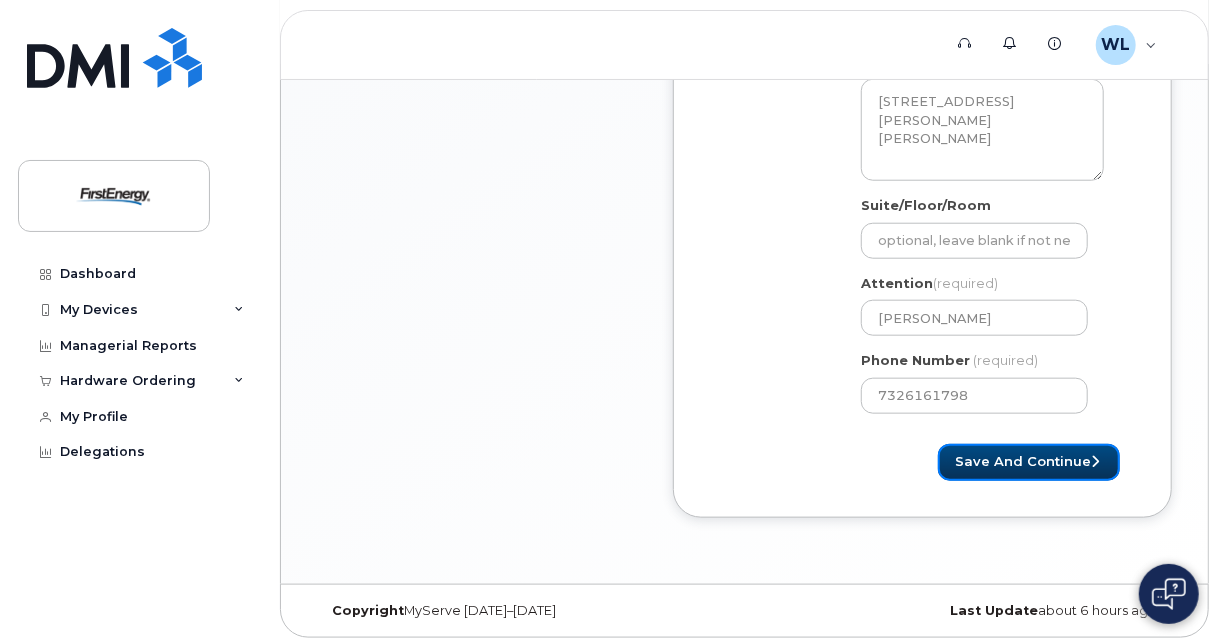 click on "Save and Continue" 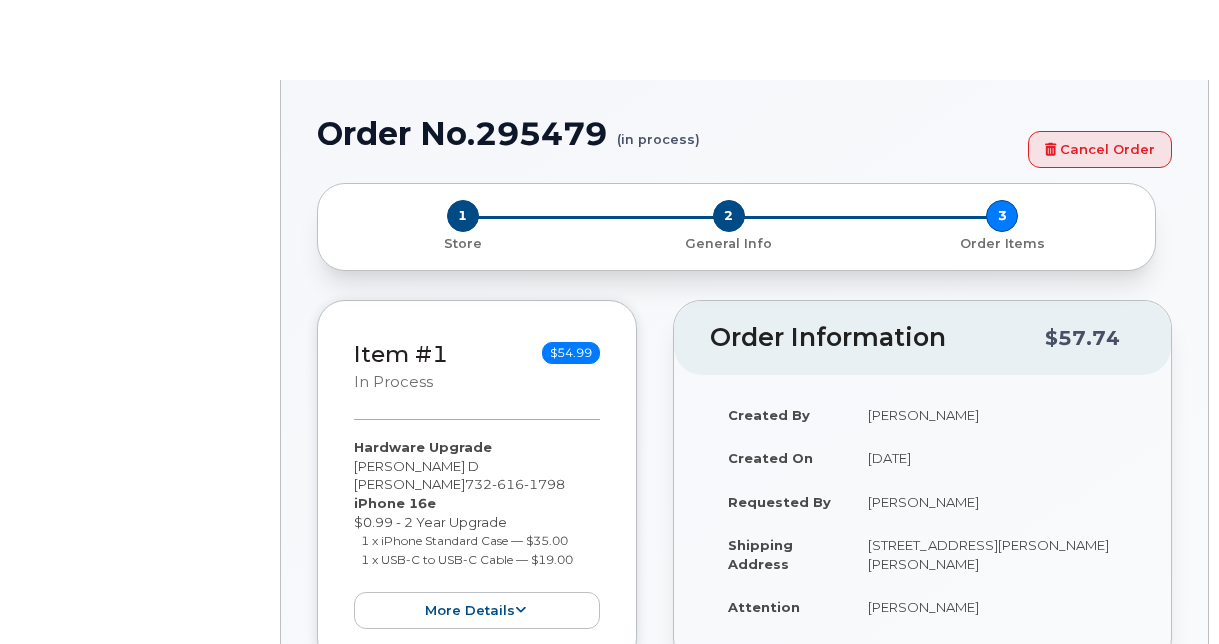 type on "2084855" 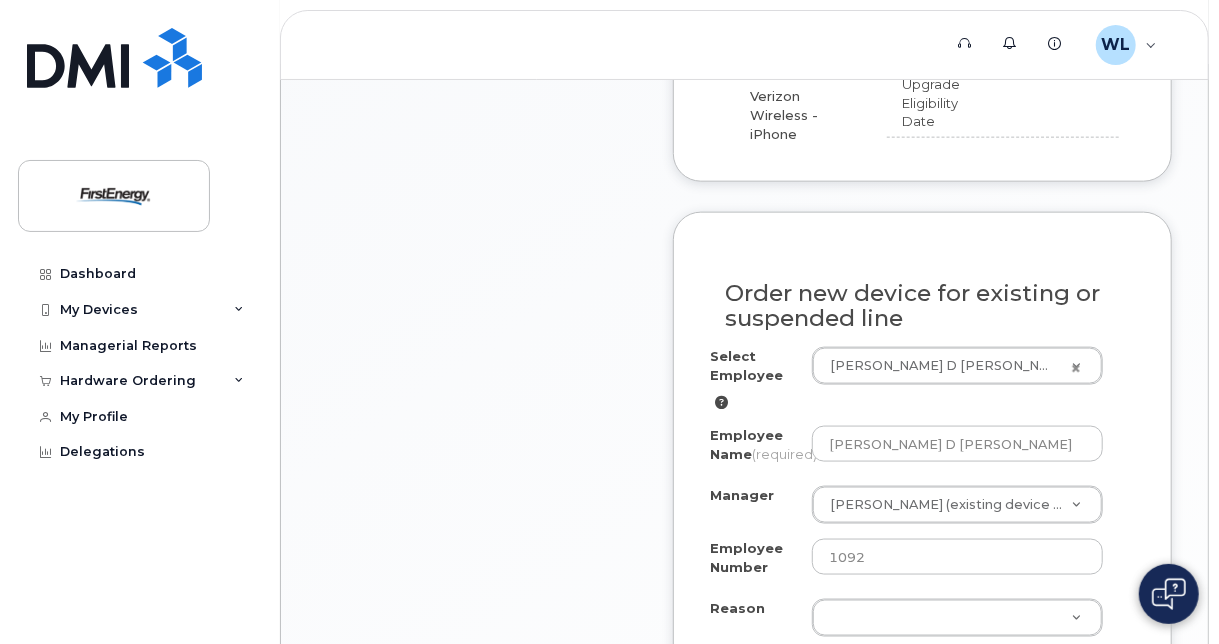 scroll, scrollTop: 1200, scrollLeft: 0, axis: vertical 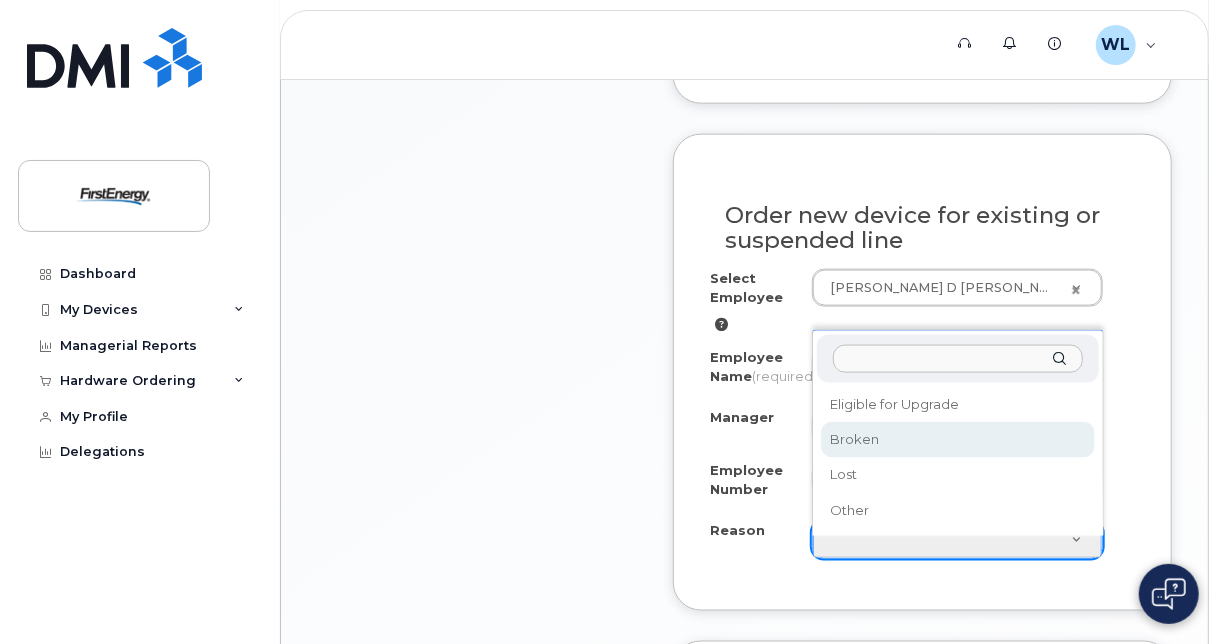 select on "broken" 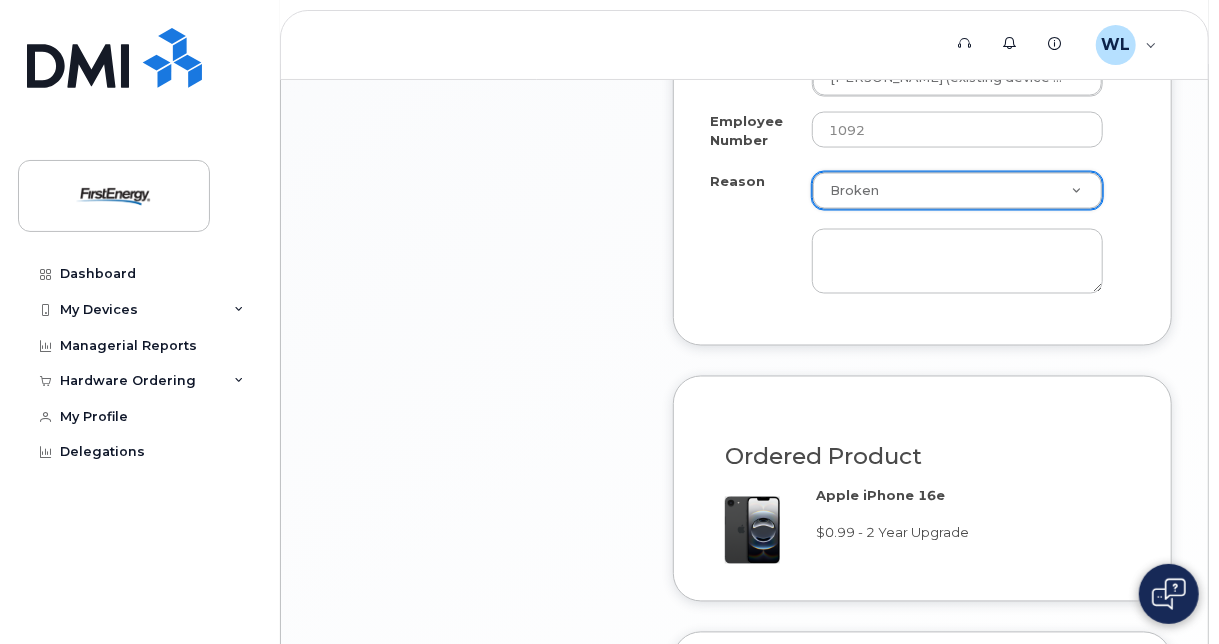 scroll, scrollTop: 1600, scrollLeft: 0, axis: vertical 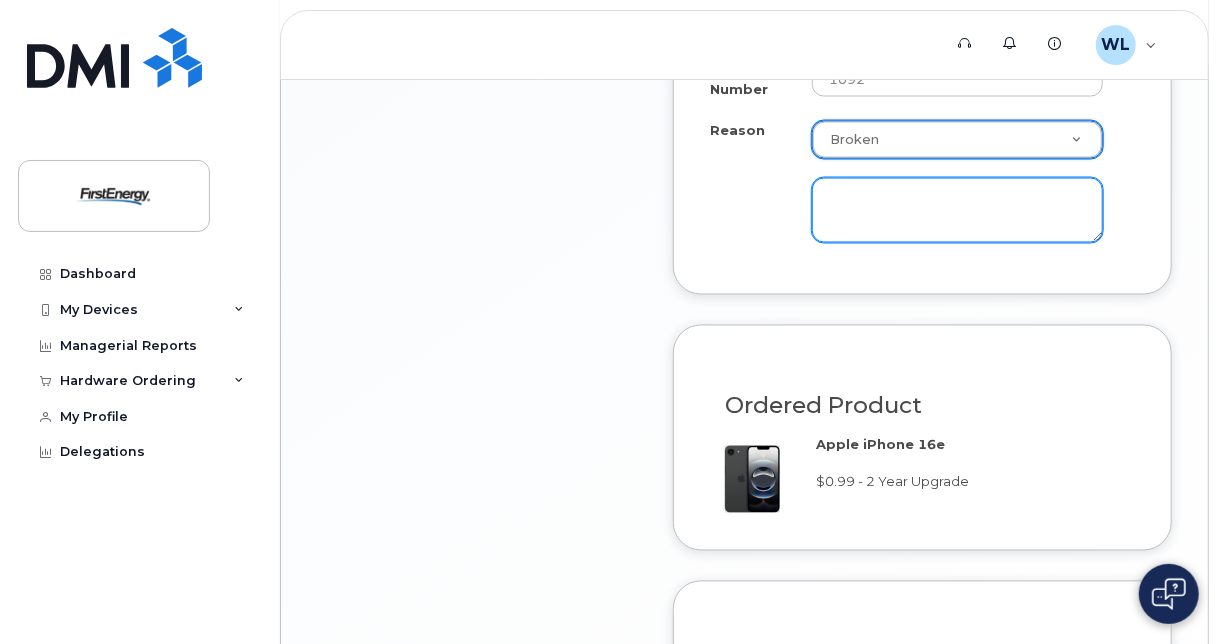 click 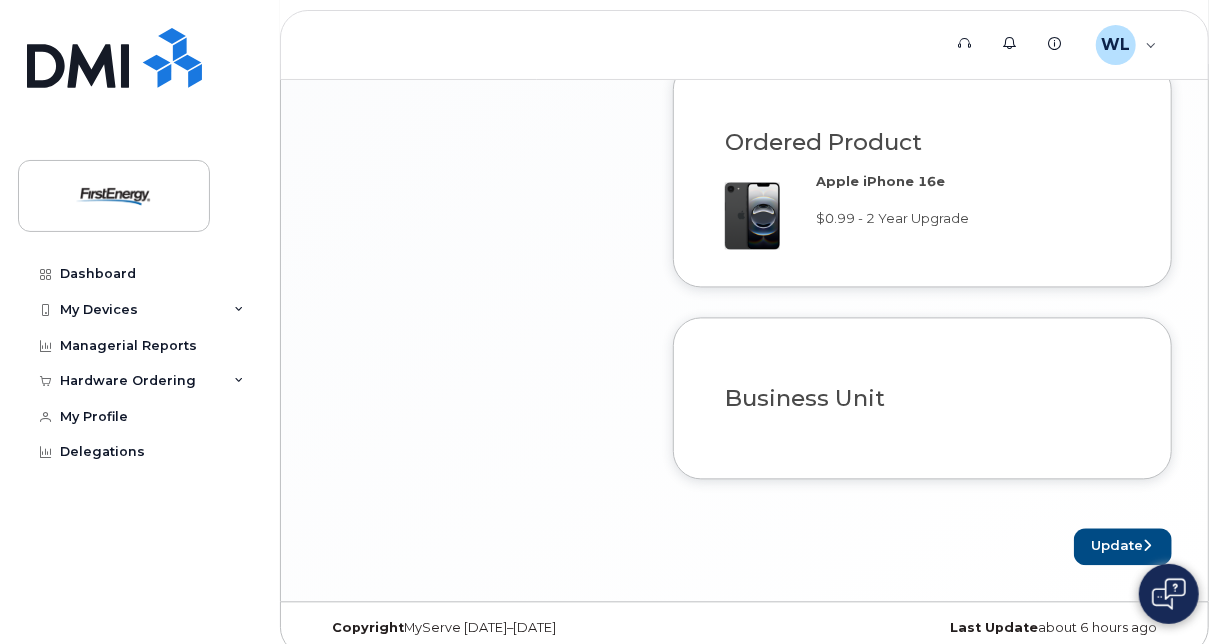 scroll, scrollTop: 1892, scrollLeft: 0, axis: vertical 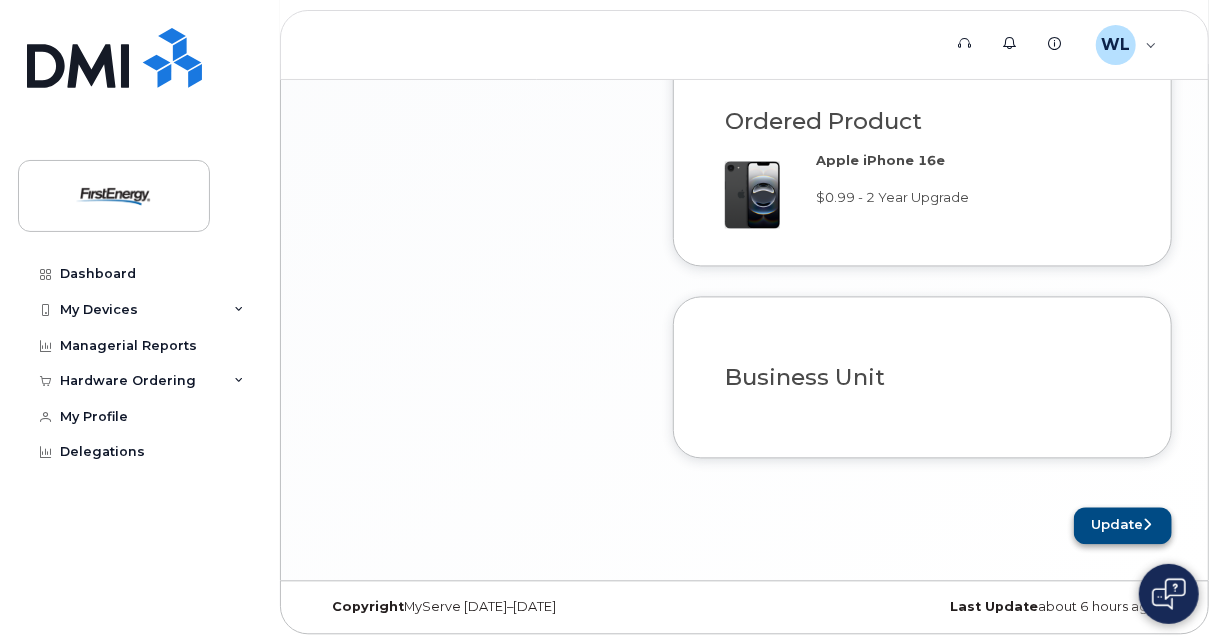 type on "Cracked screen" 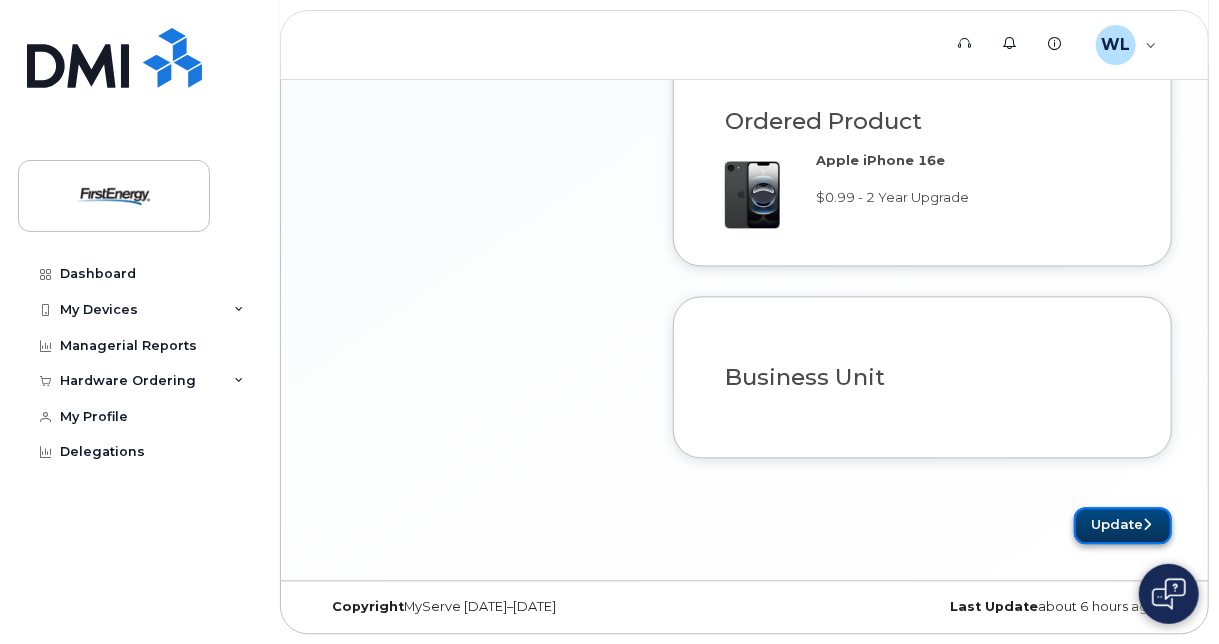 drag, startPoint x: 1131, startPoint y: 518, endPoint x: 1126, endPoint y: 542, distance: 24.5153 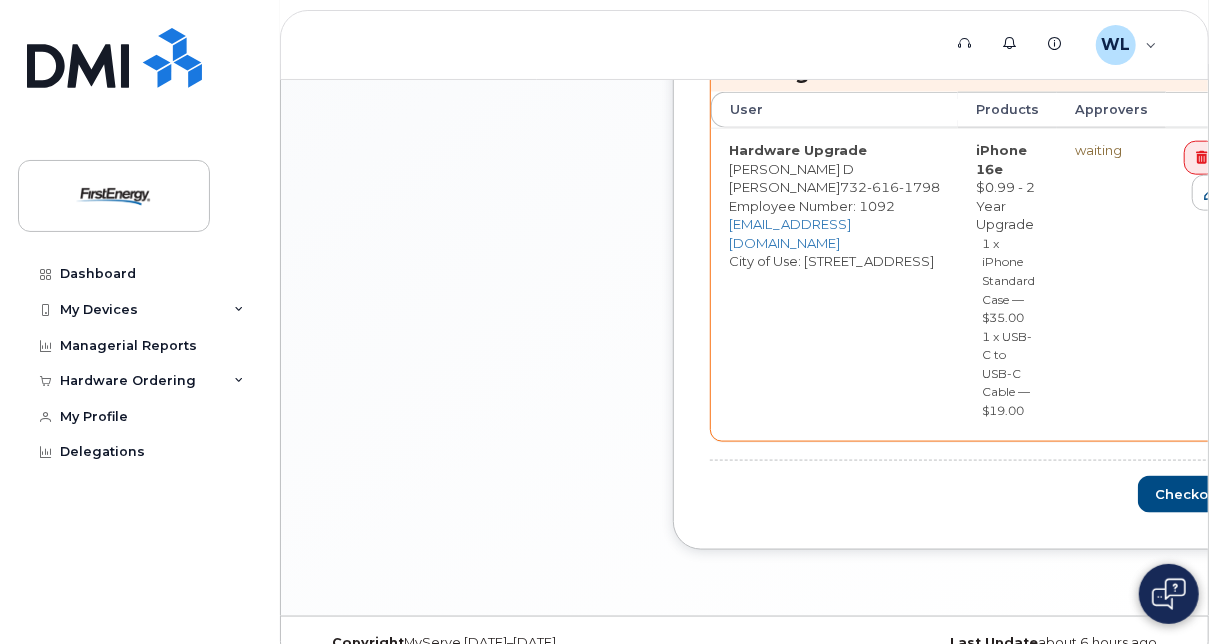 scroll, scrollTop: 1086, scrollLeft: 0, axis: vertical 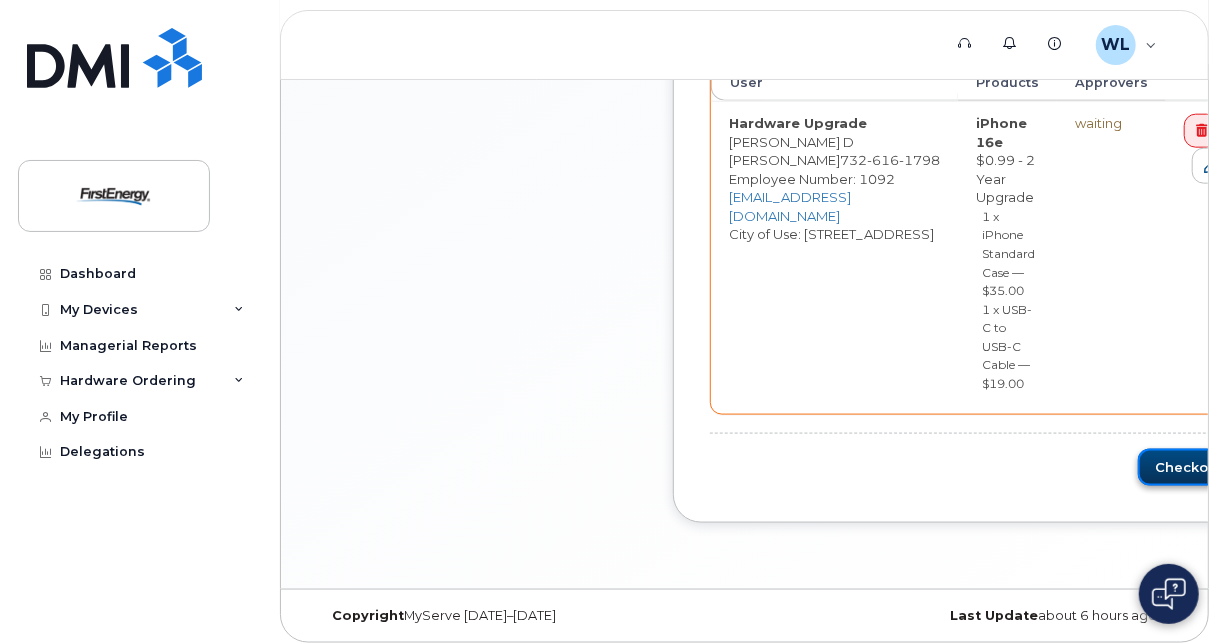 click on "Checkout" 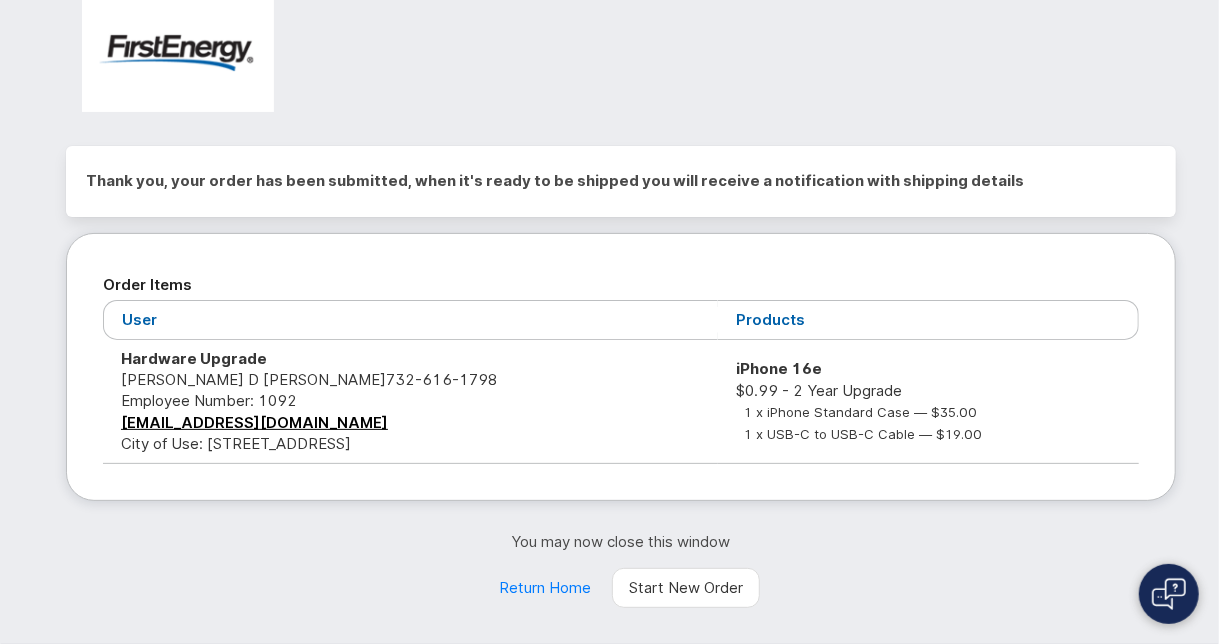 scroll, scrollTop: 112, scrollLeft: 0, axis: vertical 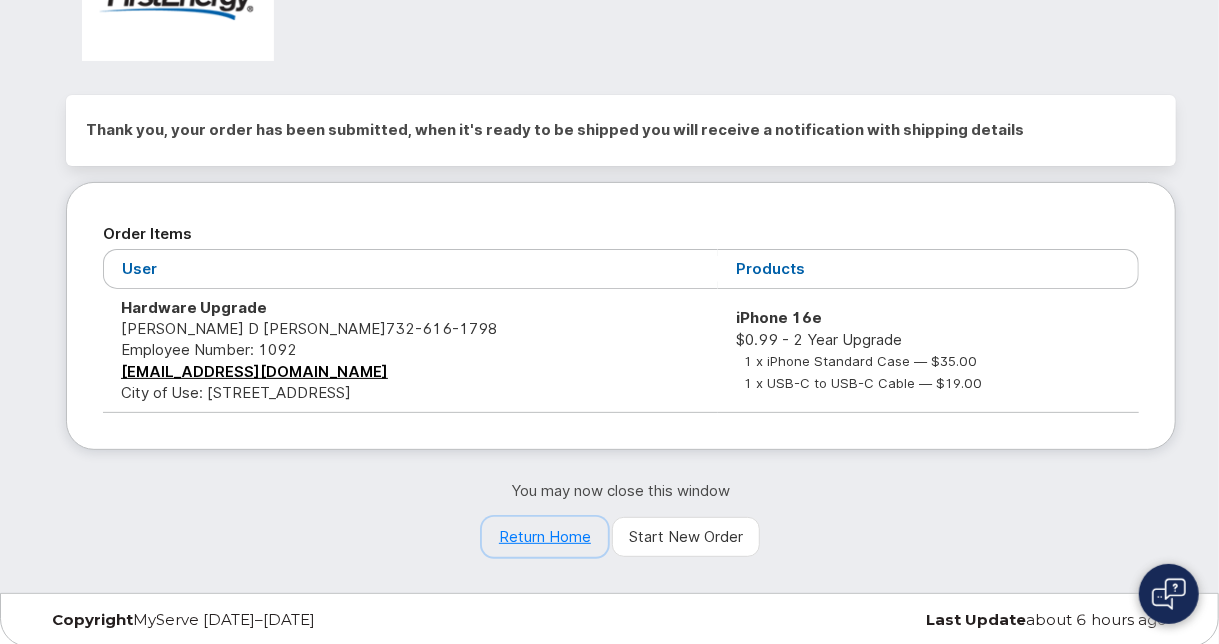 click on "Return Home" at bounding box center (545, 537) 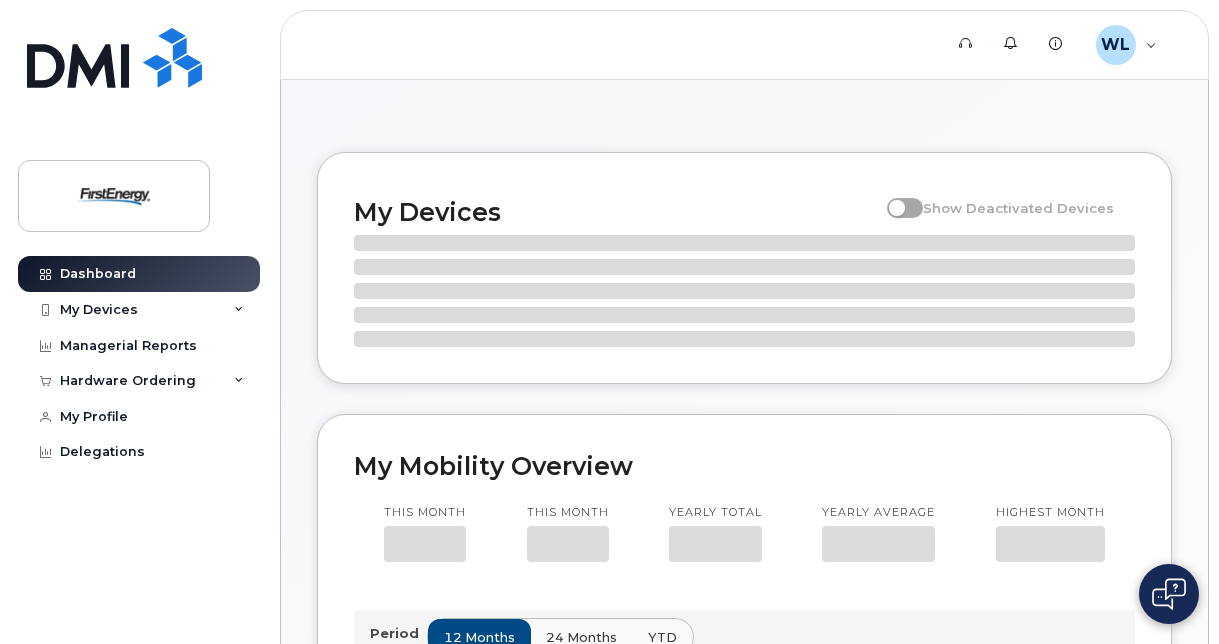 scroll, scrollTop: 0, scrollLeft: 0, axis: both 